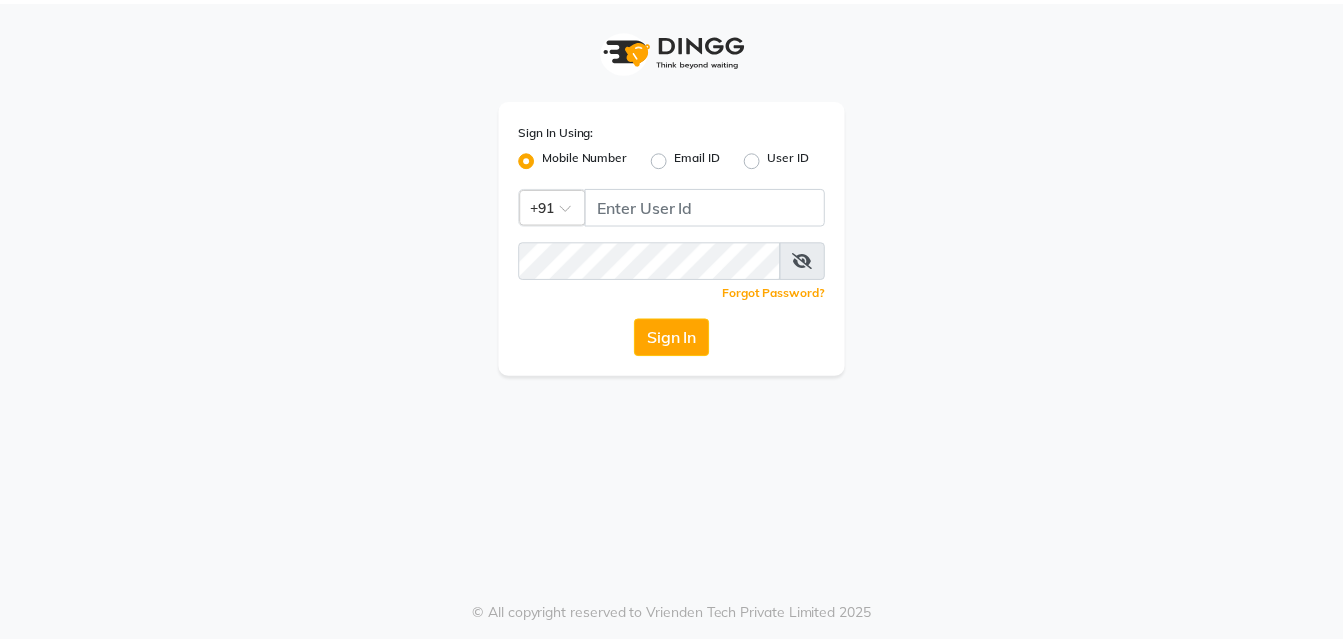 scroll, scrollTop: 0, scrollLeft: 0, axis: both 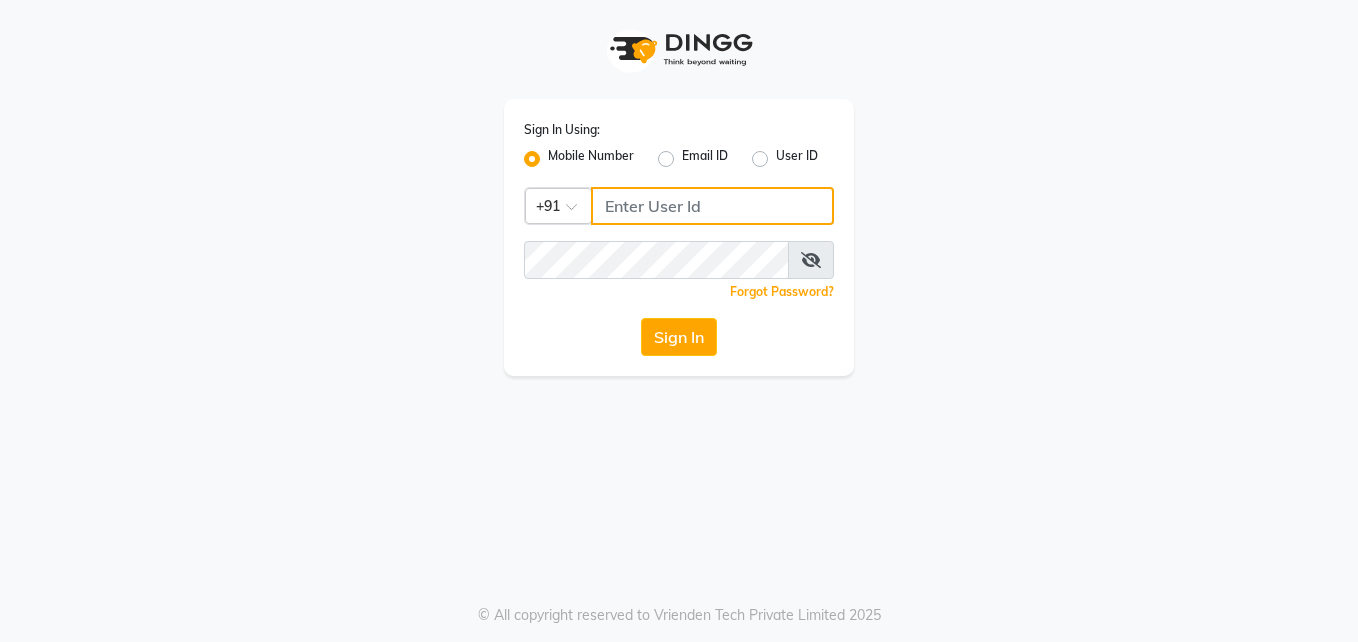 click 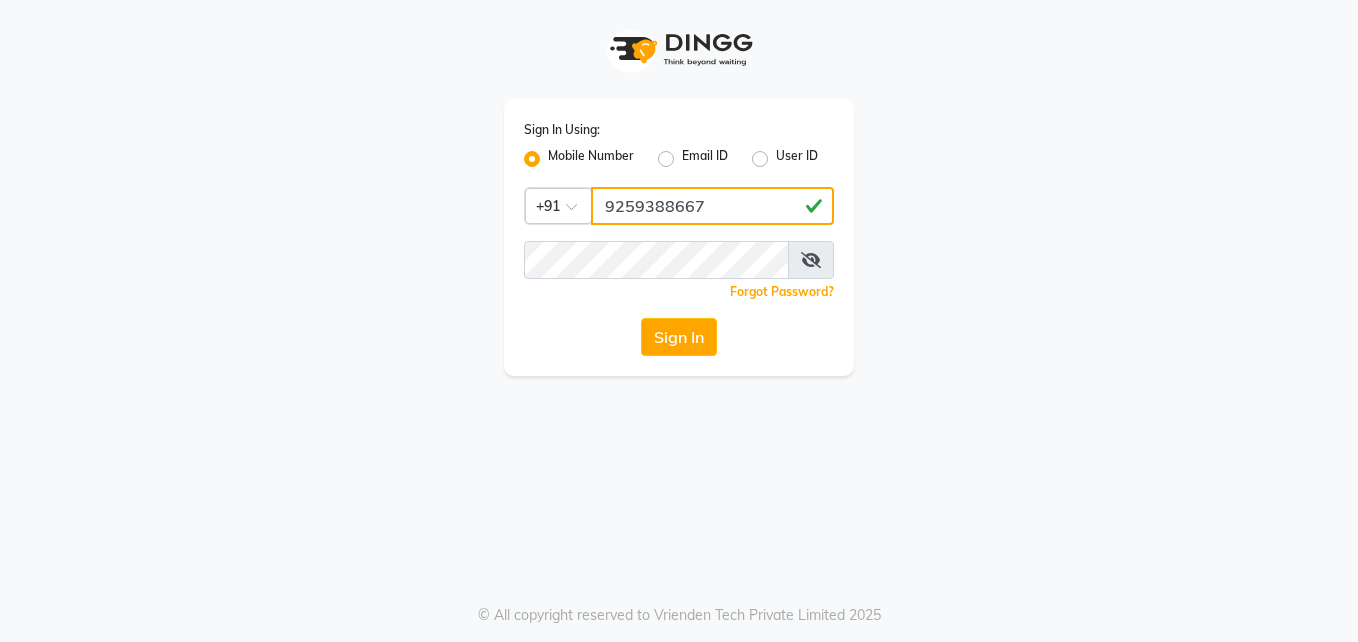 type on "9259388667" 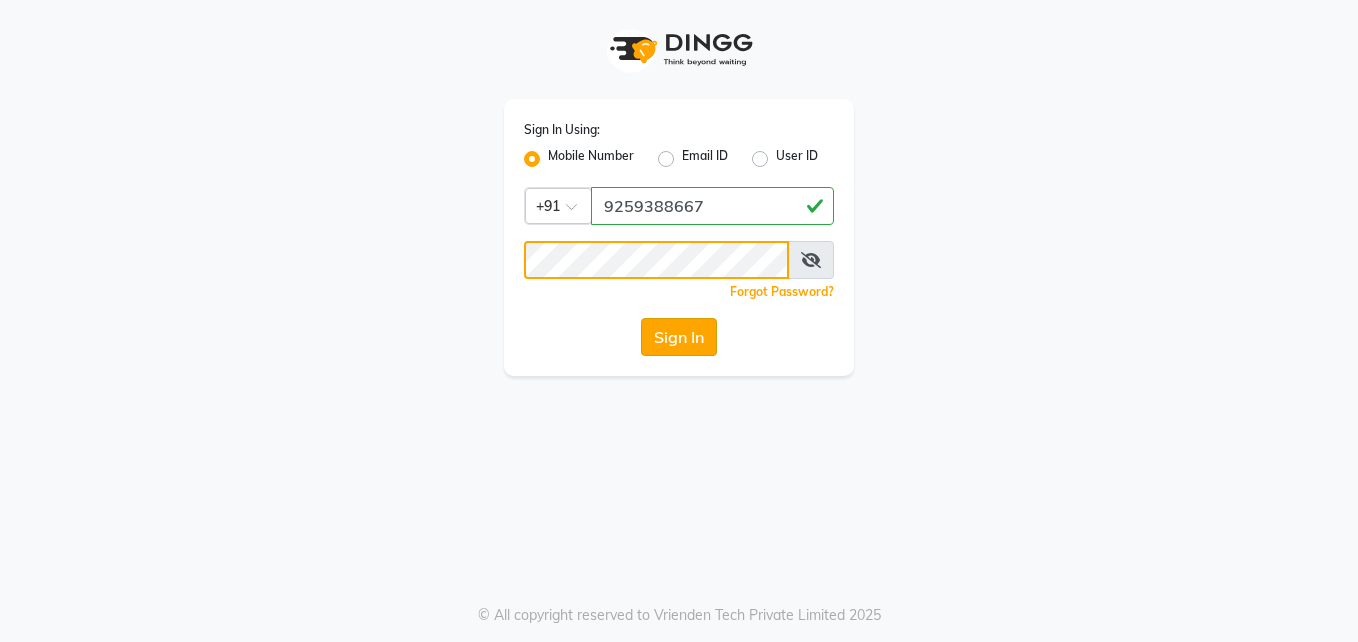 click on "Sign In" 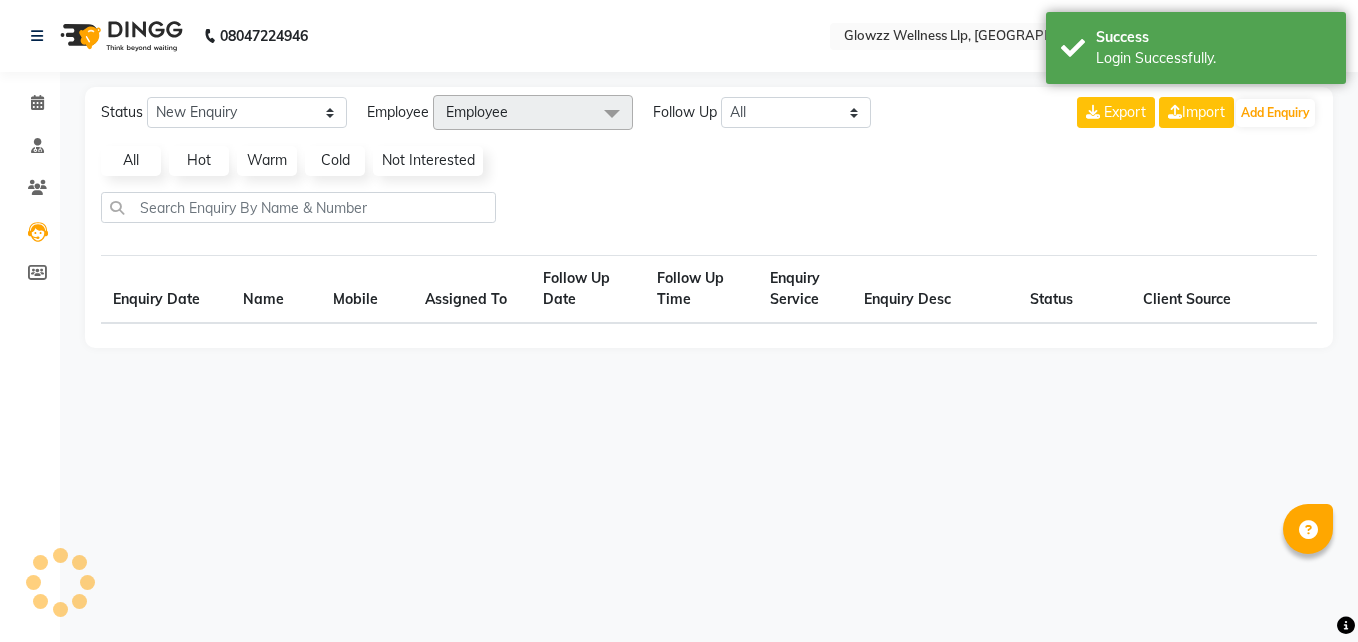 select on "en" 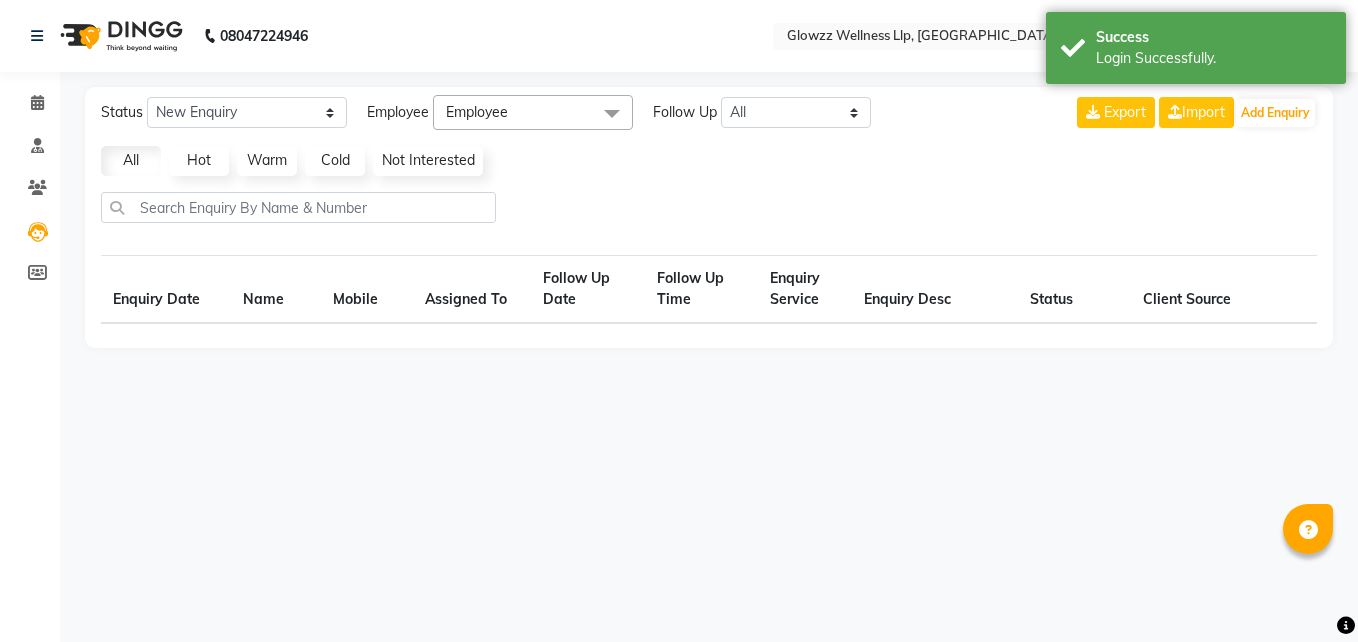 select on "10" 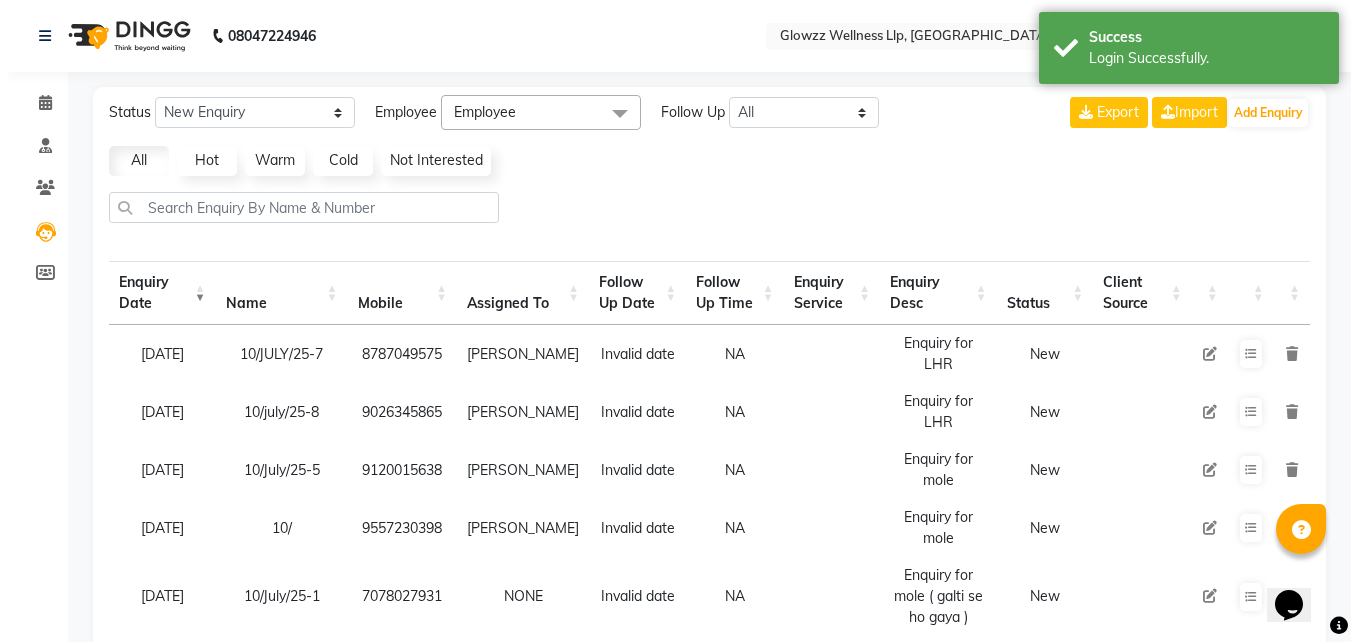 scroll, scrollTop: 0, scrollLeft: 0, axis: both 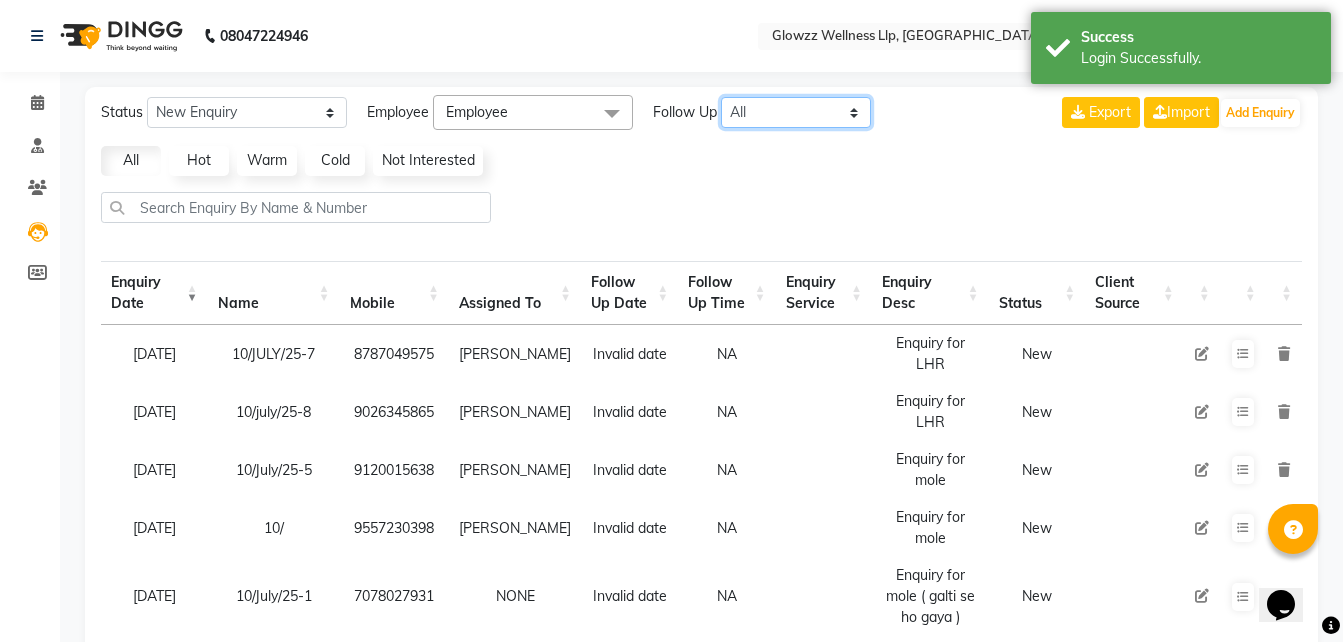 click on "All [DATE] [DATE] This Week This Month Custom" 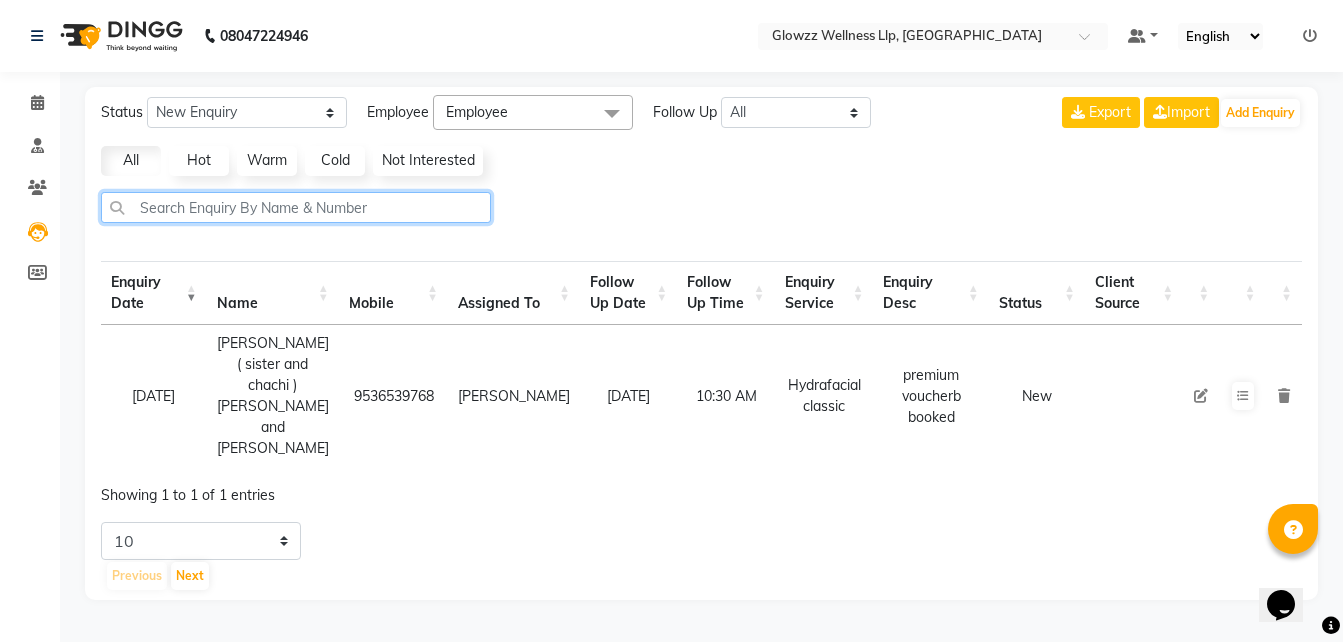 click 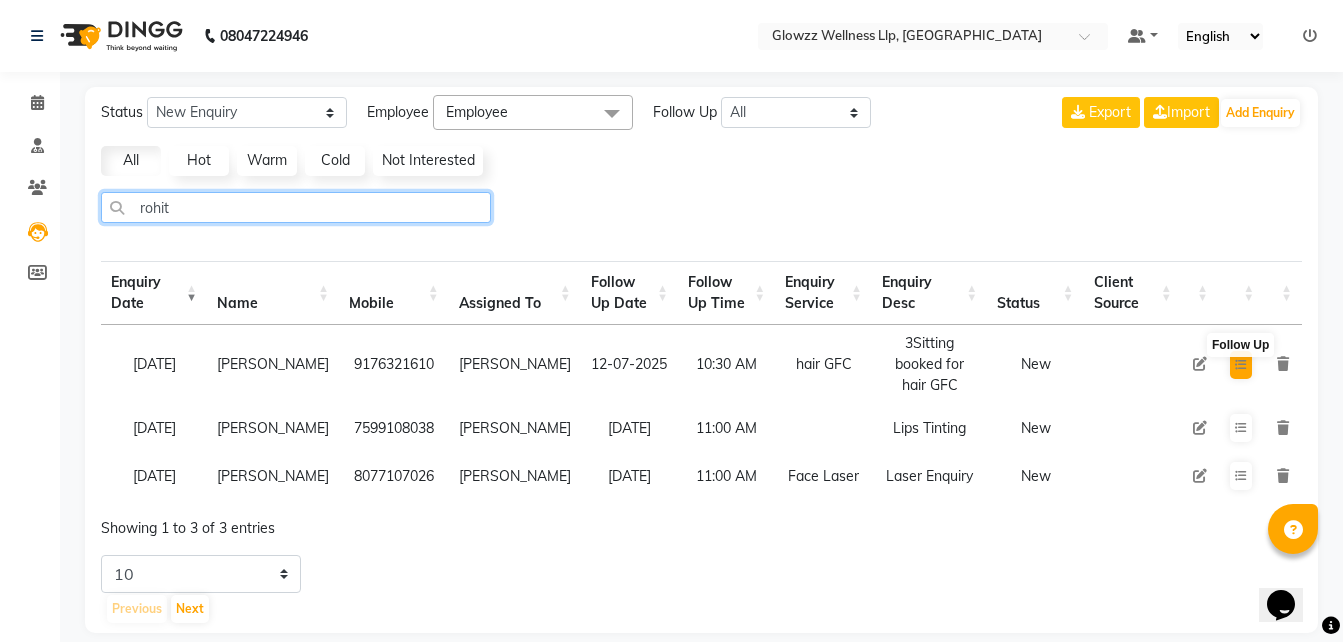 type on "rohit" 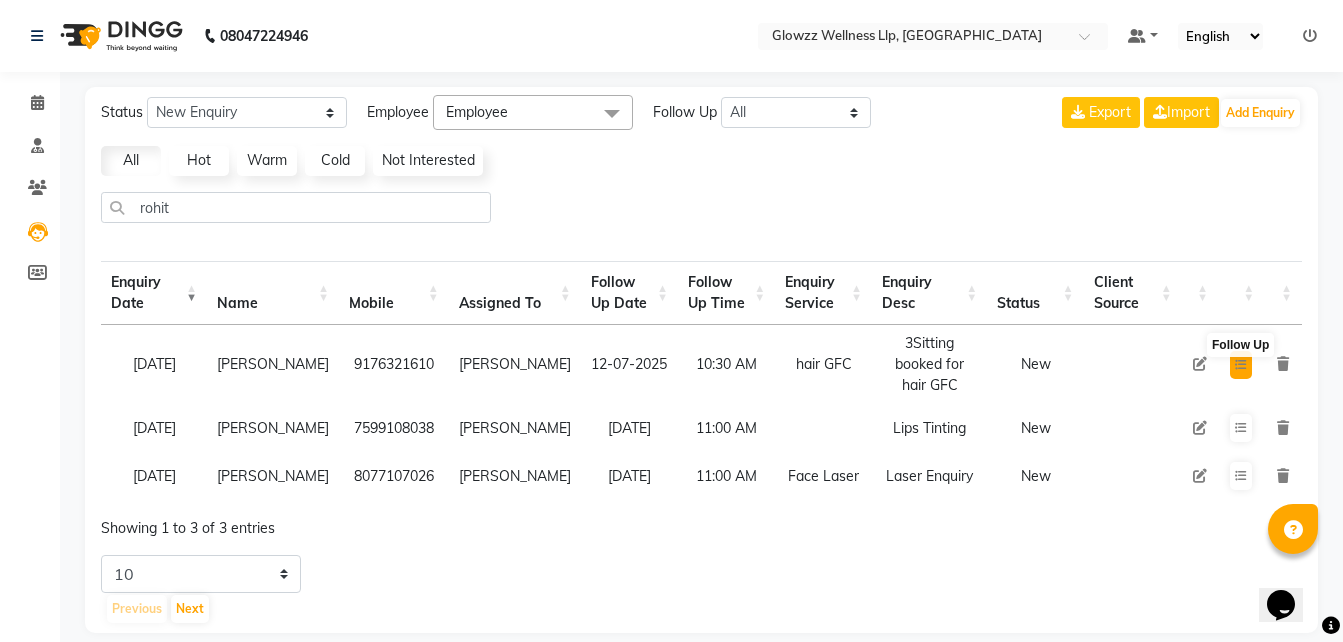 click at bounding box center (1241, 365) 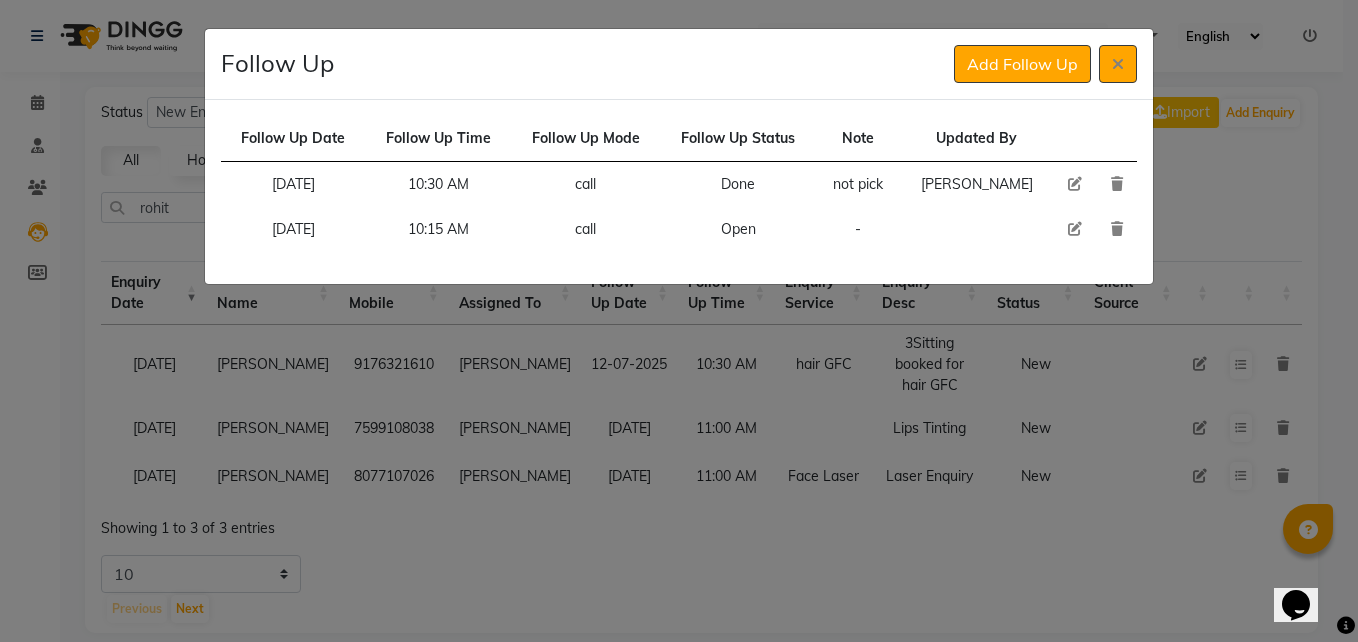 click 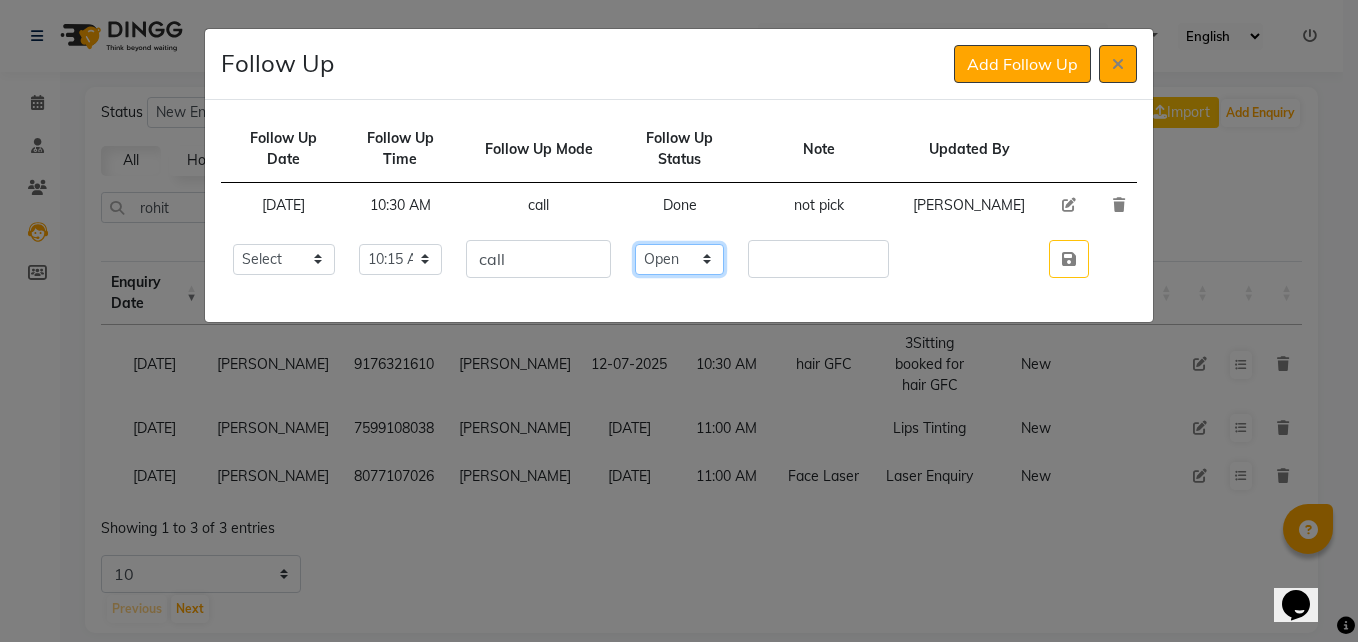click on "Select Open Pending Done" 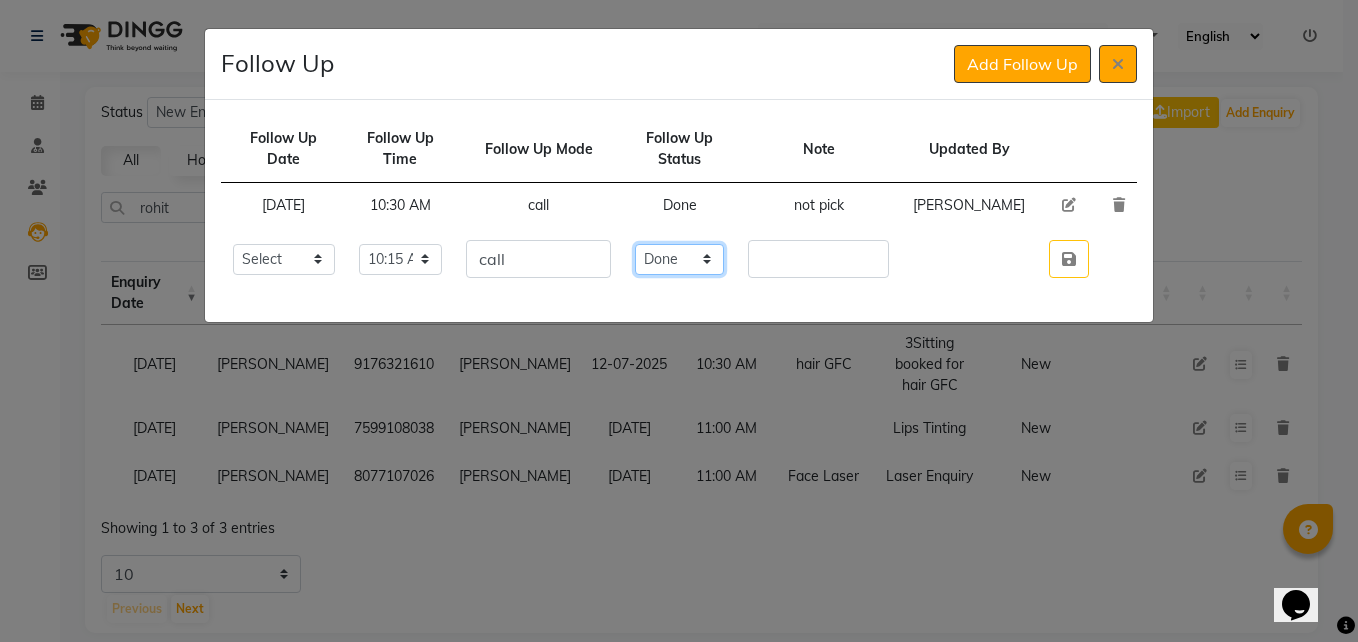 click on "Select Open Pending Done" 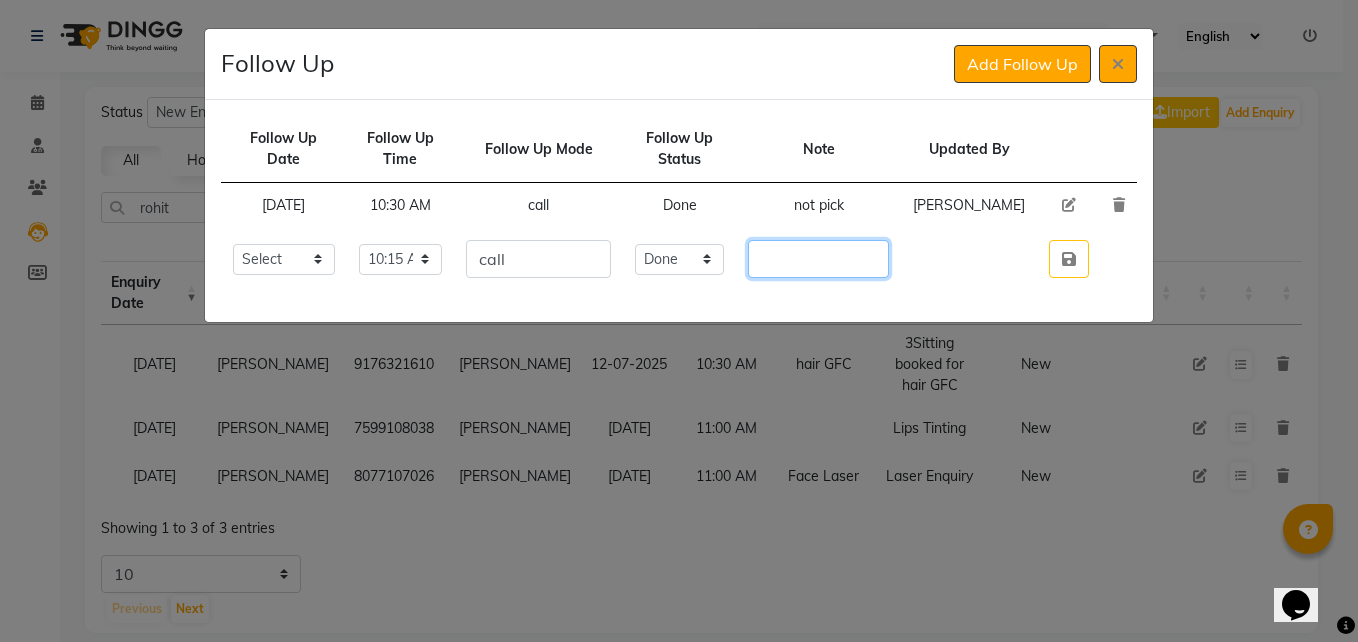 click 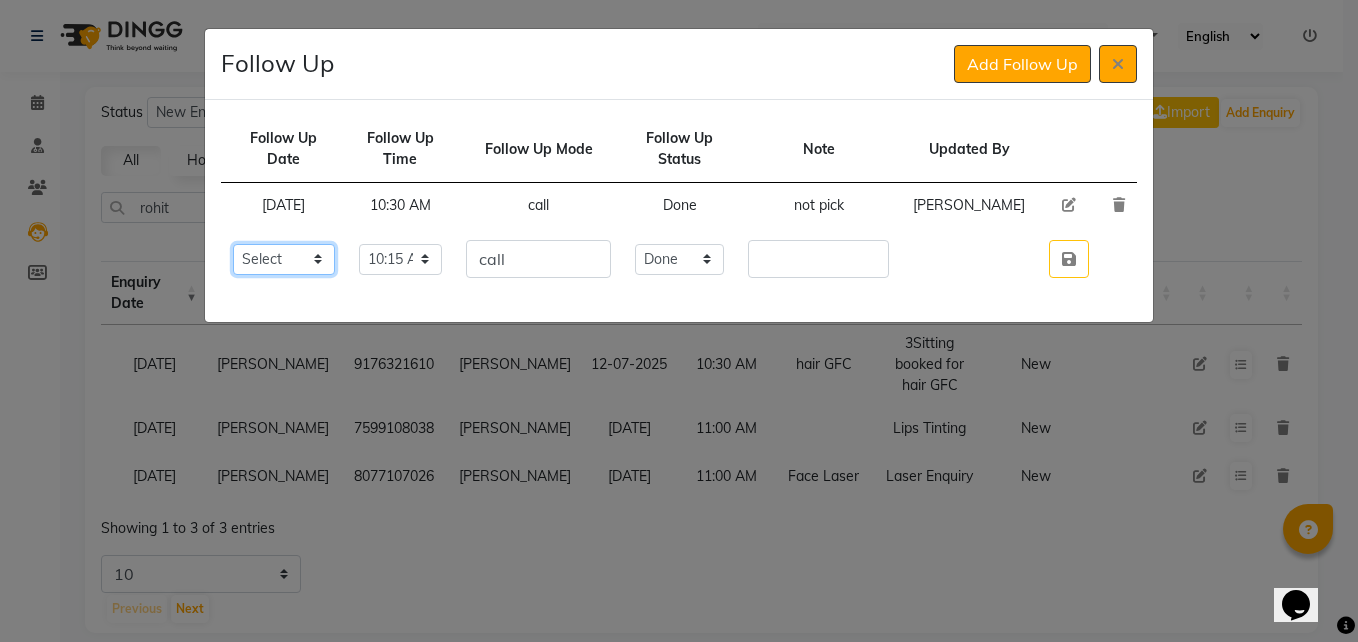 click on "Select [DATE] [DATE] [DATE] ([DATE]) [DATE] ([DATE]) [DATE] ([DATE]) [DATE] ([DATE]) [DATE] ([DATE]) [DATE] ([DATE]) [DATE] ([DATE]) [DATE] ([DATE]) [DATE] ([DATE]) [DATE] ([DATE]) Custom Date" at bounding box center [284, 259] 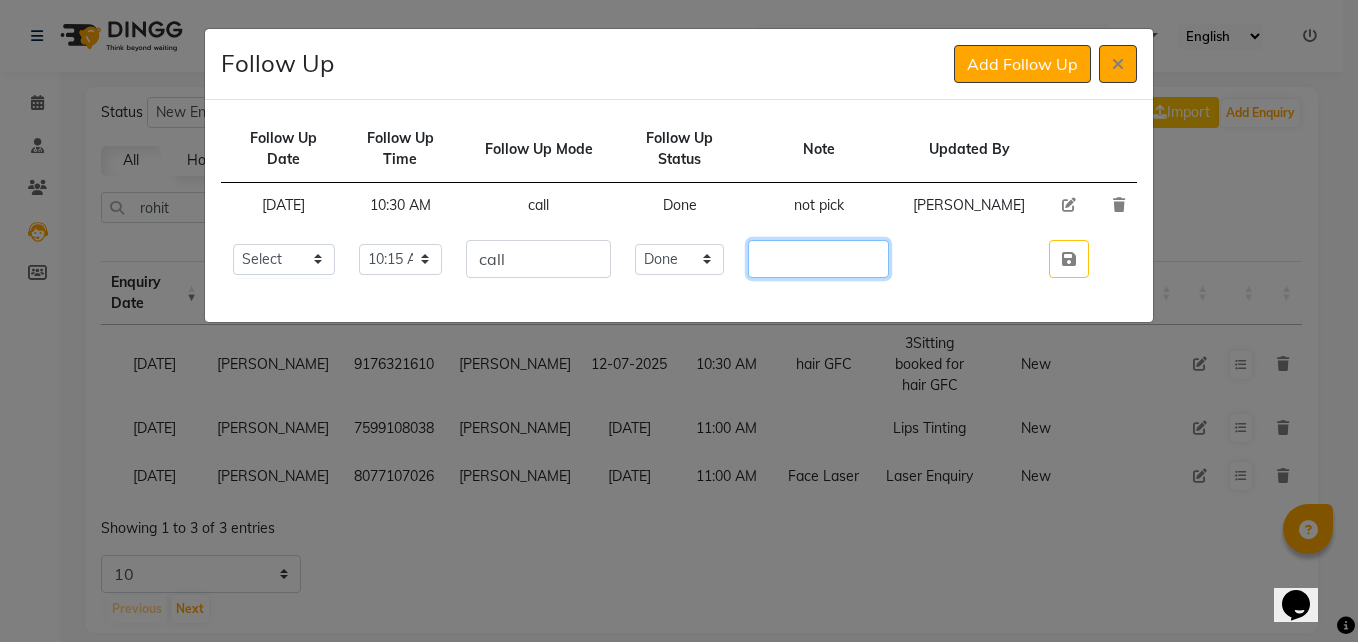 click 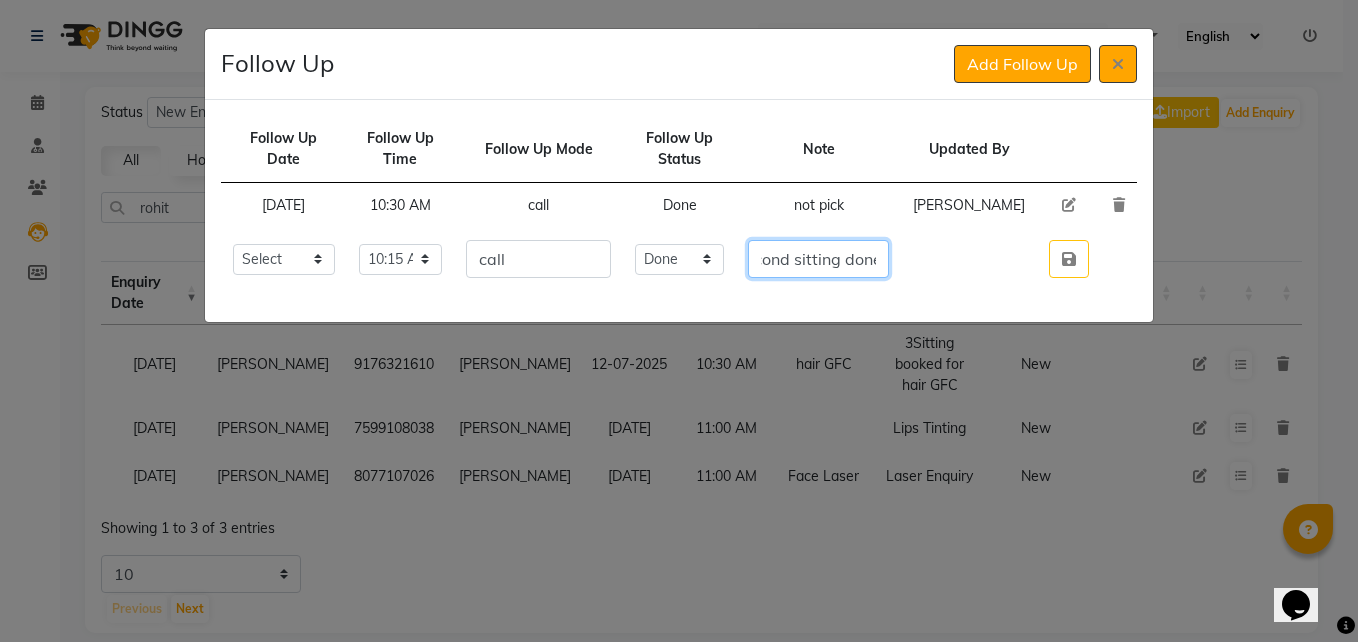 scroll, scrollTop: 0, scrollLeft: 55, axis: horizontal 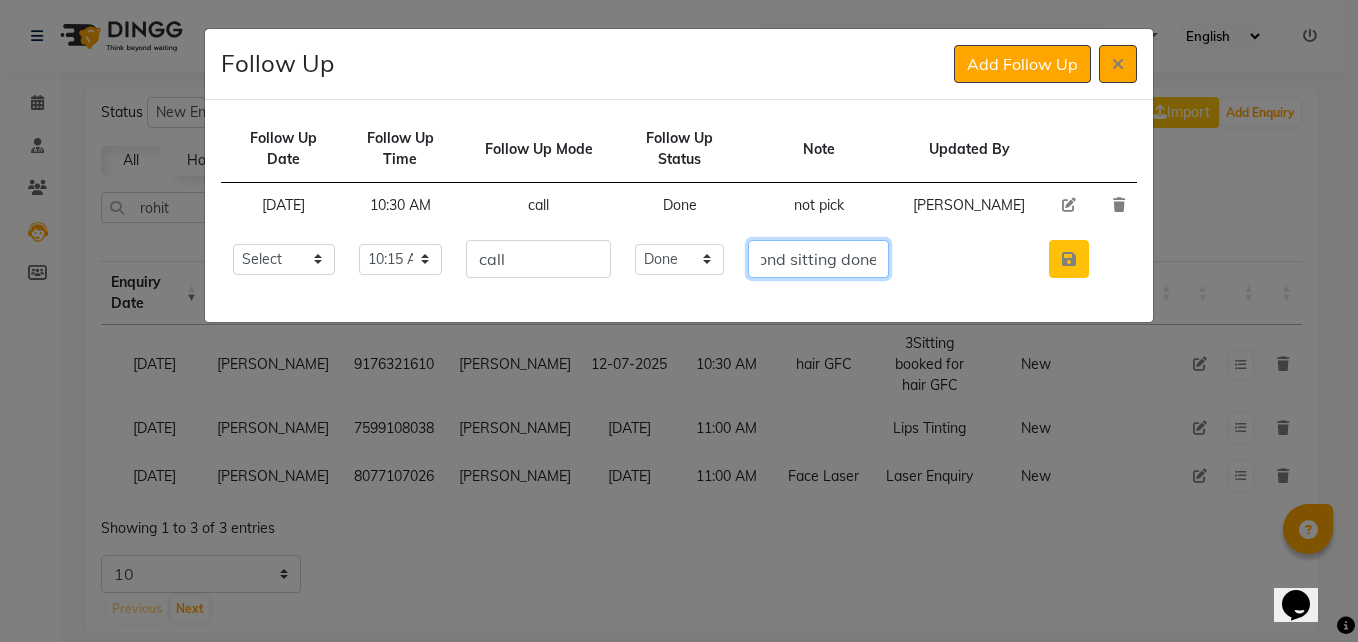 type on "gfc second sitting done" 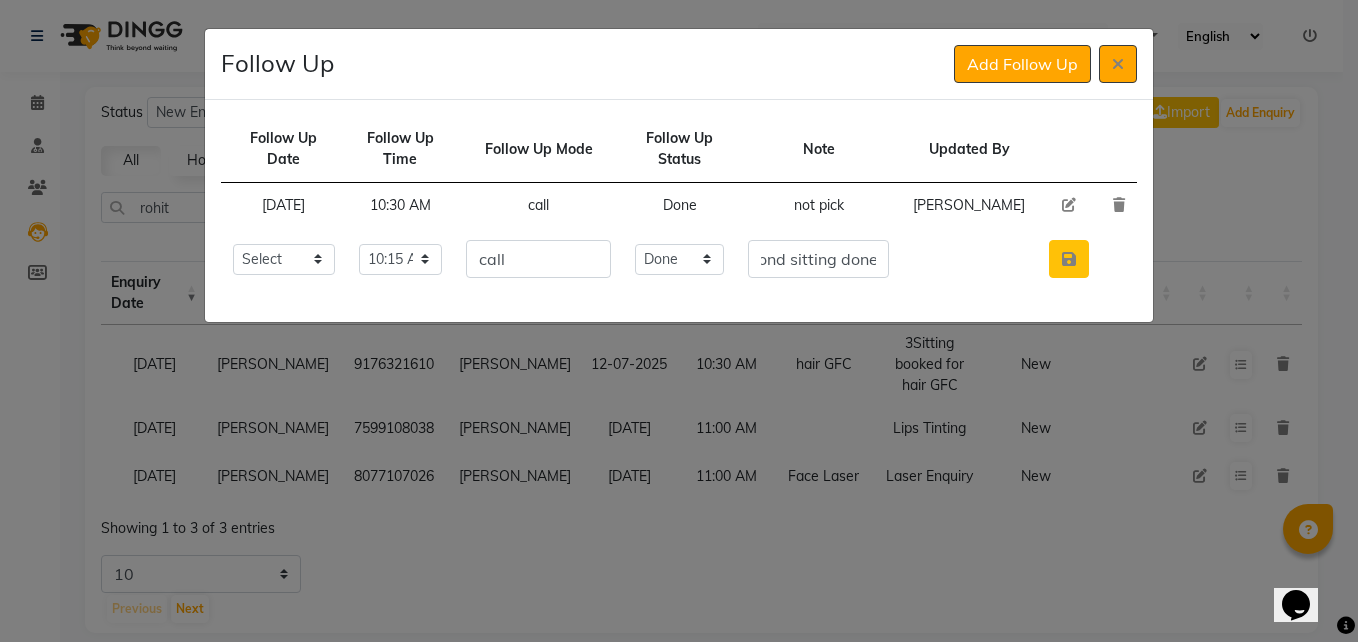 scroll, scrollTop: 0, scrollLeft: 0, axis: both 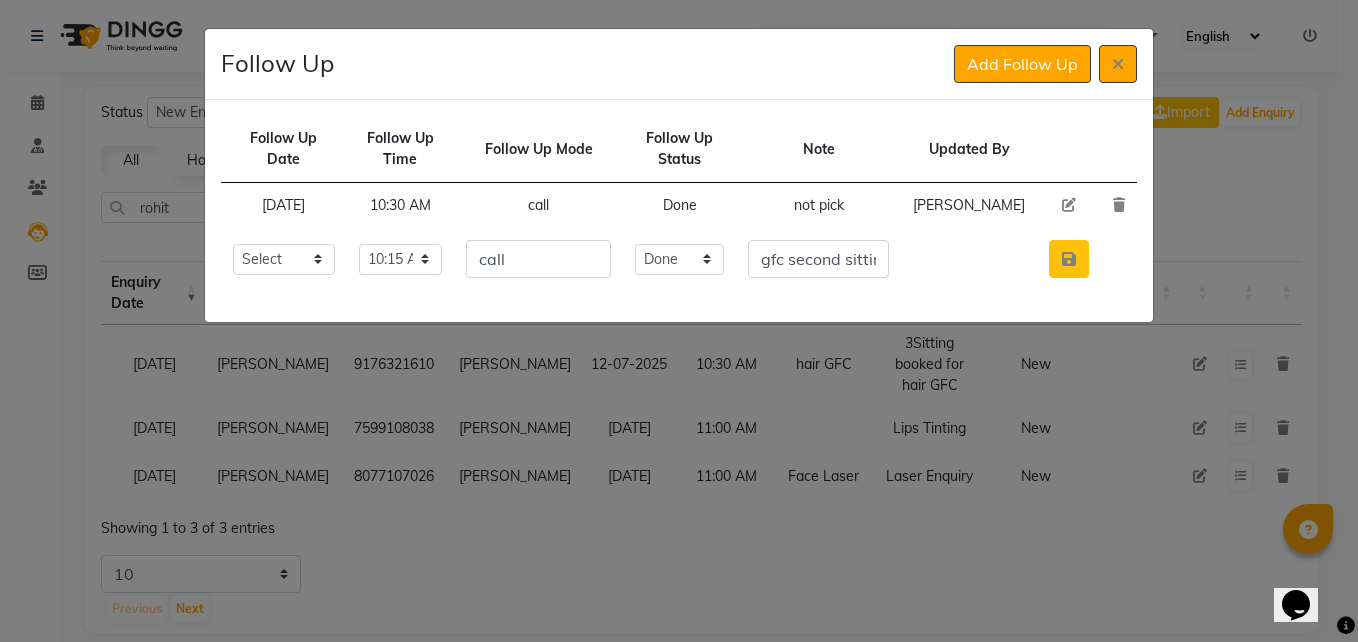 click 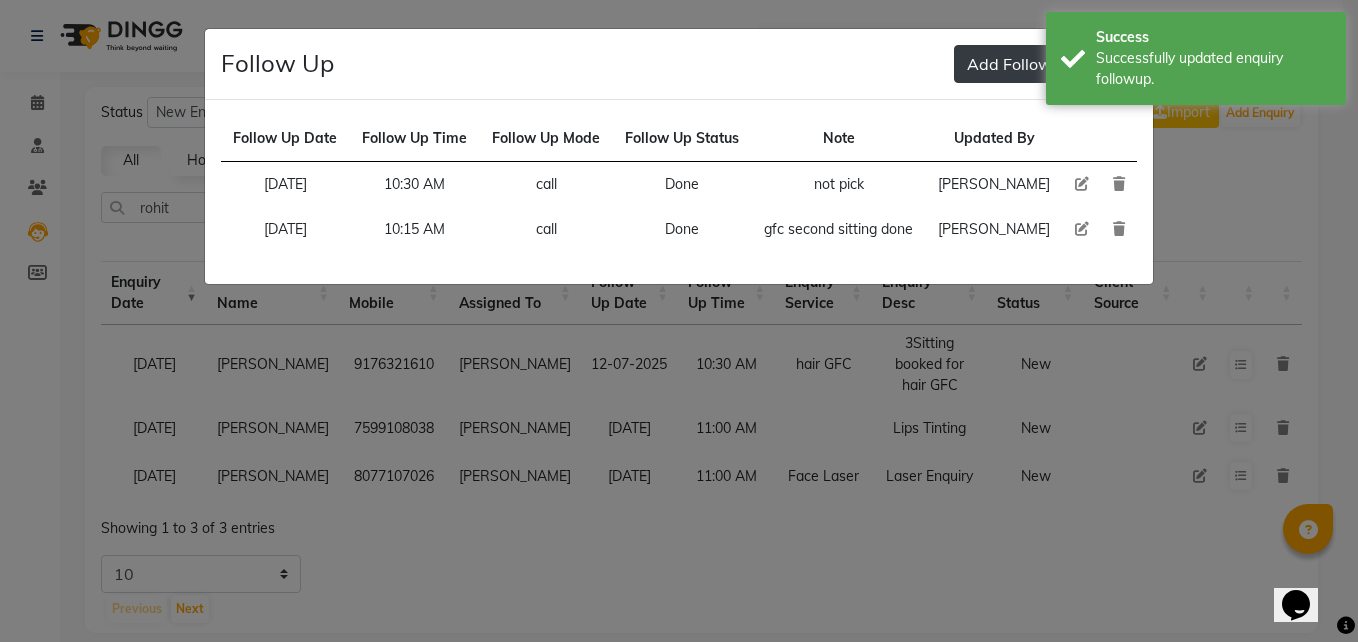 click on "Add Follow Up" 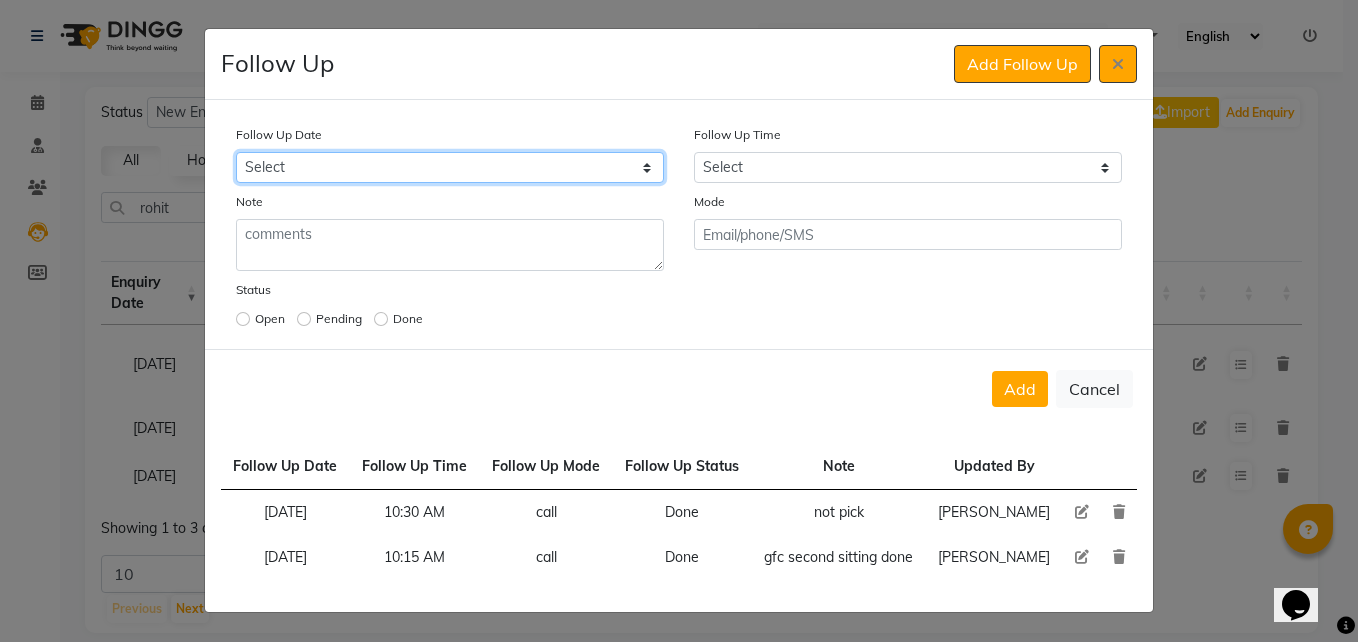 click on "Select [DATE] [DATE] [DATE] ([DATE]) [DATE] ([DATE]) [DATE] ([DATE]) [DATE] ([DATE]) [DATE] ([DATE]) [DATE] ([DATE]) [DATE] ([DATE]) [DATE] ([DATE]) [DATE] ([DATE]) [DATE] ([DATE])  Custom Date" at bounding box center (450, 167) 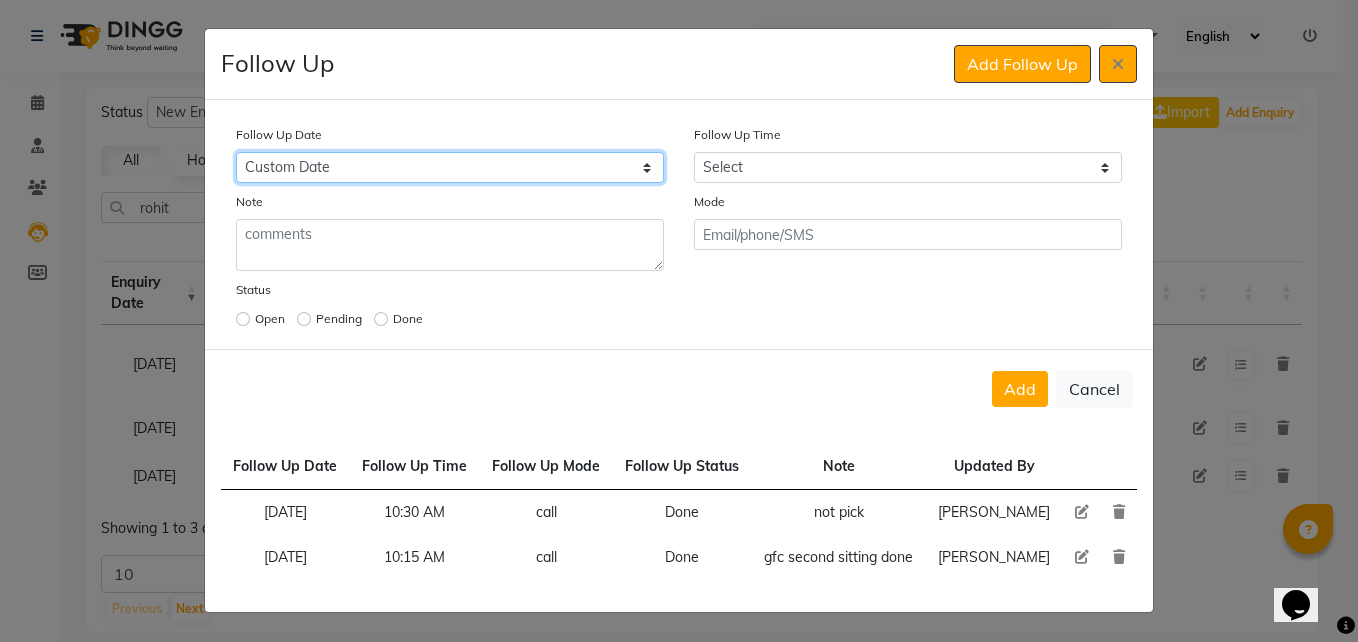 click on "Select [DATE] [DATE] [DATE] ([DATE]) [DATE] ([DATE]) [DATE] ([DATE]) [DATE] ([DATE]) [DATE] ([DATE]) [DATE] ([DATE]) [DATE] ([DATE]) [DATE] ([DATE]) [DATE] ([DATE]) [DATE] ([DATE])  Custom Date" at bounding box center (450, 167) 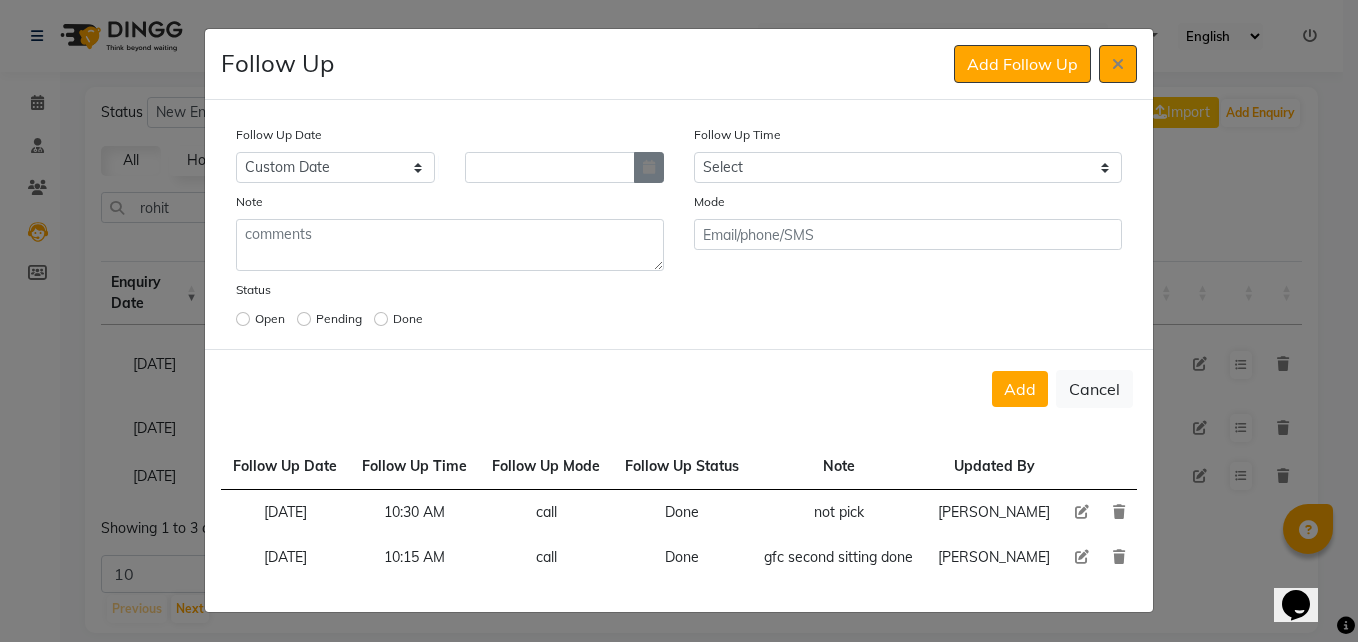 click 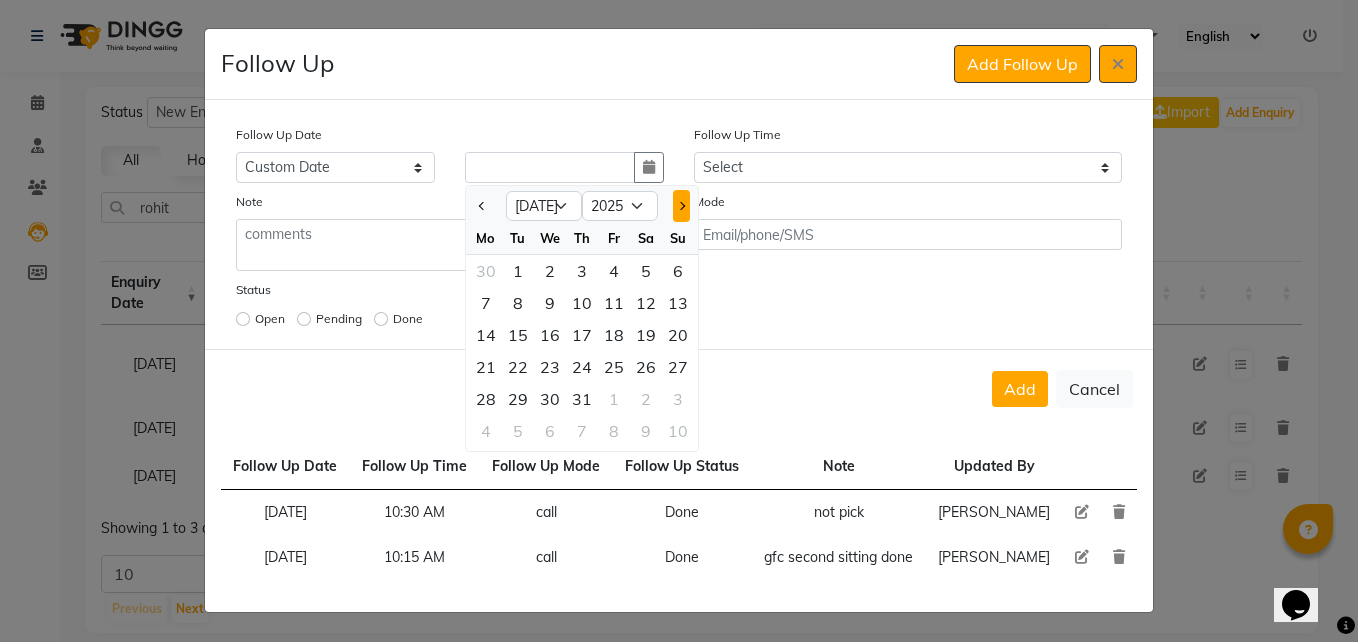 click 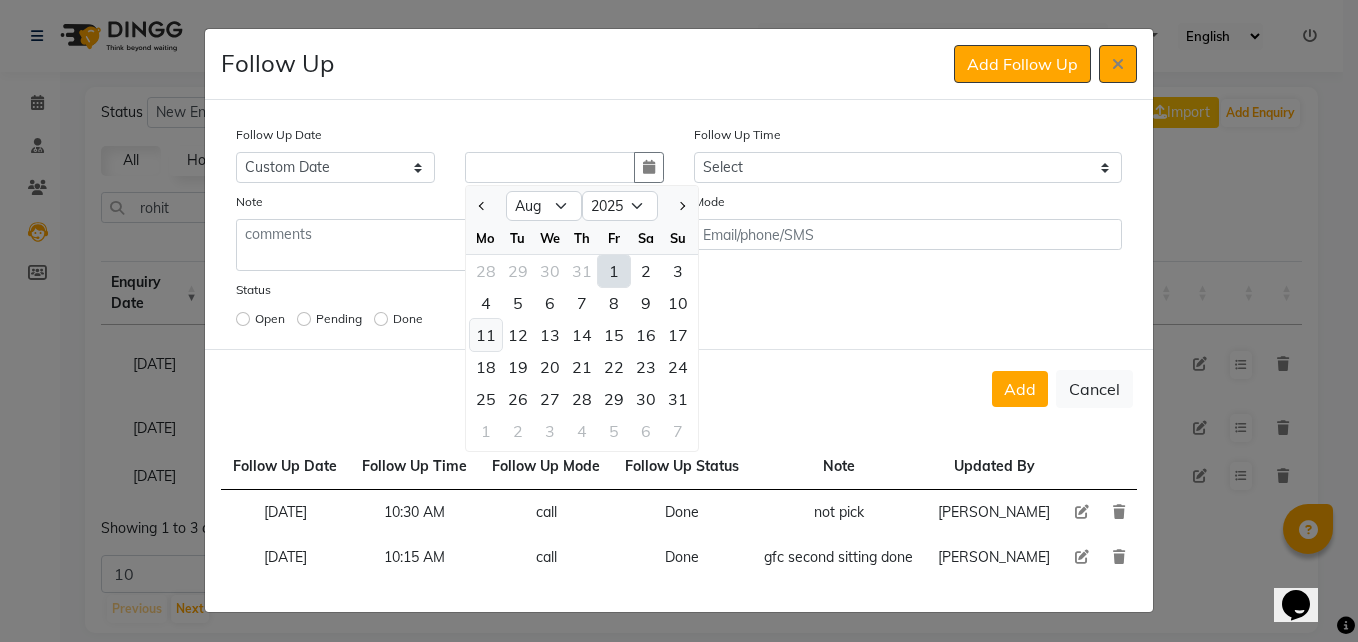 click on "11" 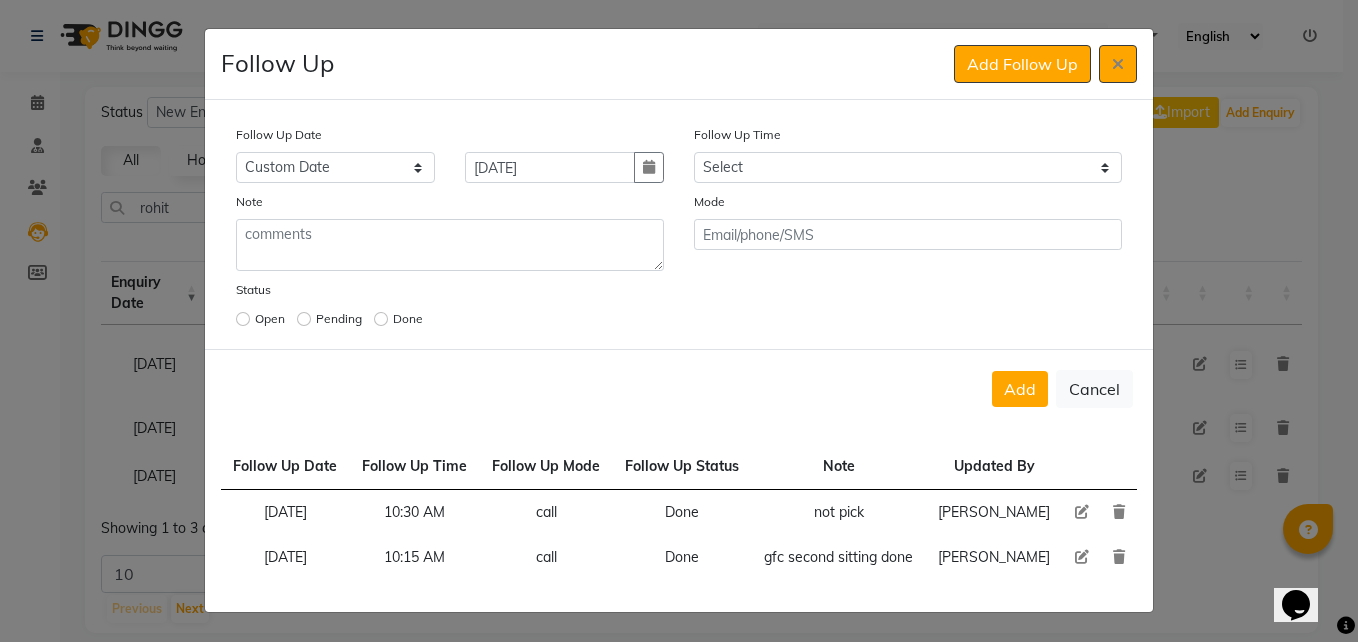 click on "Status Open Pending Done" 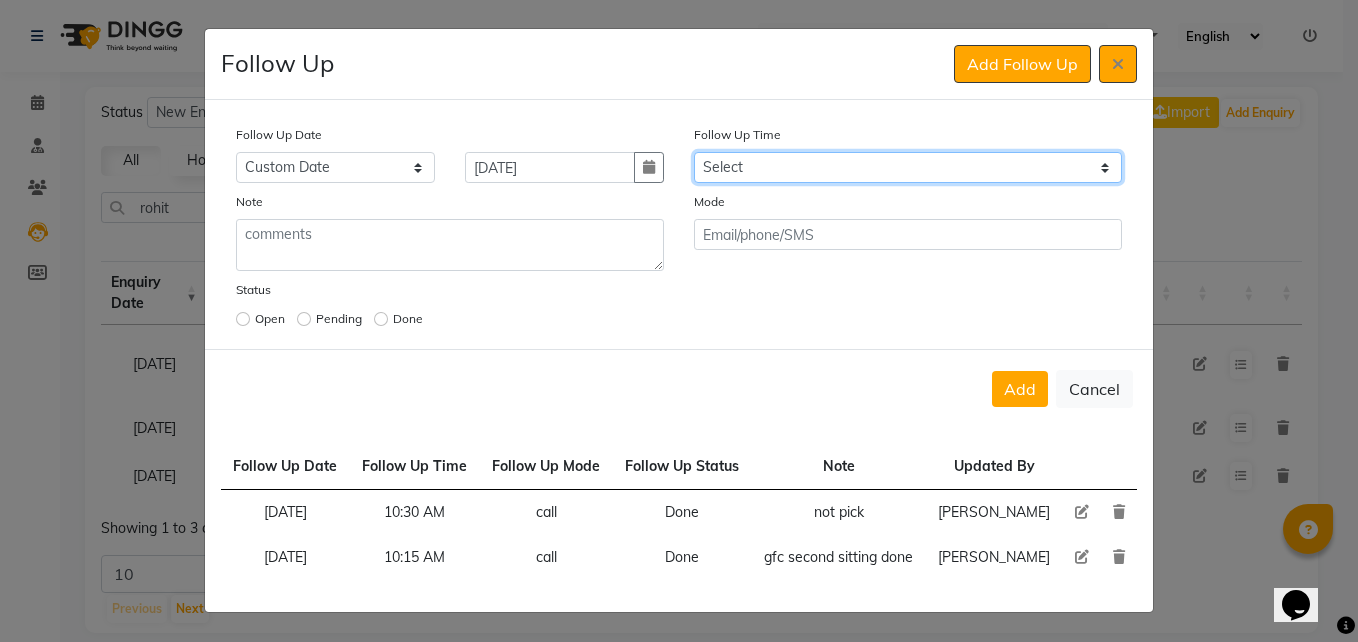 click on "Select 07:00 AM 07:15 AM 07:30 AM 07:45 AM 08:00 AM 08:15 AM 08:30 AM 08:45 AM 09:00 AM 09:15 AM 09:30 AM 09:45 AM 10:00 AM 10:15 AM 10:30 AM 10:45 AM 11:00 AM 11:15 AM 11:30 AM 11:45 AM 12:00 PM 12:15 PM 12:30 PM 12:45 PM 01:00 PM 01:15 PM 01:30 PM 01:45 PM 02:00 PM 02:15 PM 02:30 PM 02:45 PM 03:00 PM 03:15 PM 03:30 PM 03:45 PM 04:00 PM 04:15 PM 04:30 PM 04:45 PM 05:00 PM 05:15 PM 05:30 PM 05:45 PM 06:00 PM 06:15 PM 06:30 PM 06:45 PM 07:00 PM 07:15 PM 07:30 PM 07:45 PM 08:00 PM 08:15 PM 08:30 PM 08:45 PM 09:00 PM 09:15 PM 09:30 PM 09:45 PM 10:00 PM" at bounding box center (908, 167) 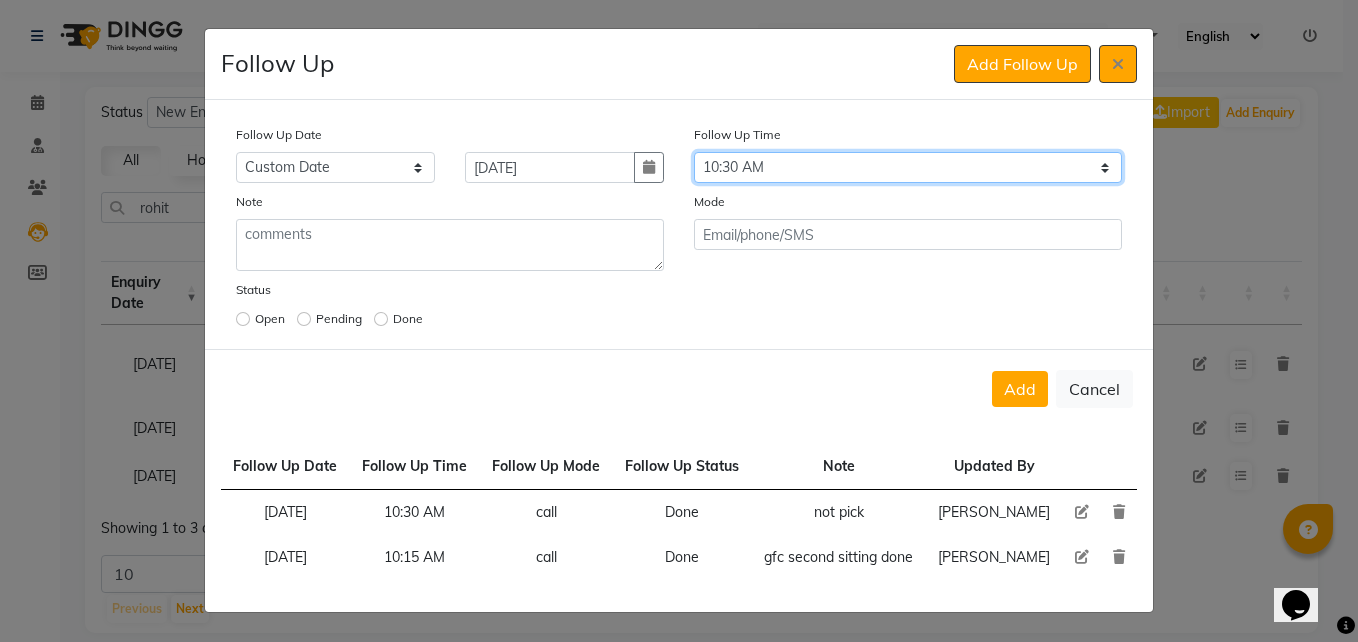 click on "Select 07:00 AM 07:15 AM 07:30 AM 07:45 AM 08:00 AM 08:15 AM 08:30 AM 08:45 AM 09:00 AM 09:15 AM 09:30 AM 09:45 AM 10:00 AM 10:15 AM 10:30 AM 10:45 AM 11:00 AM 11:15 AM 11:30 AM 11:45 AM 12:00 PM 12:15 PM 12:30 PM 12:45 PM 01:00 PM 01:15 PM 01:30 PM 01:45 PM 02:00 PM 02:15 PM 02:30 PM 02:45 PM 03:00 PM 03:15 PM 03:30 PM 03:45 PM 04:00 PM 04:15 PM 04:30 PM 04:45 PM 05:00 PM 05:15 PM 05:30 PM 05:45 PM 06:00 PM 06:15 PM 06:30 PM 06:45 PM 07:00 PM 07:15 PM 07:30 PM 07:45 PM 08:00 PM 08:15 PM 08:30 PM 08:45 PM 09:00 PM 09:15 PM 09:30 PM 09:45 PM 10:00 PM" at bounding box center (908, 167) 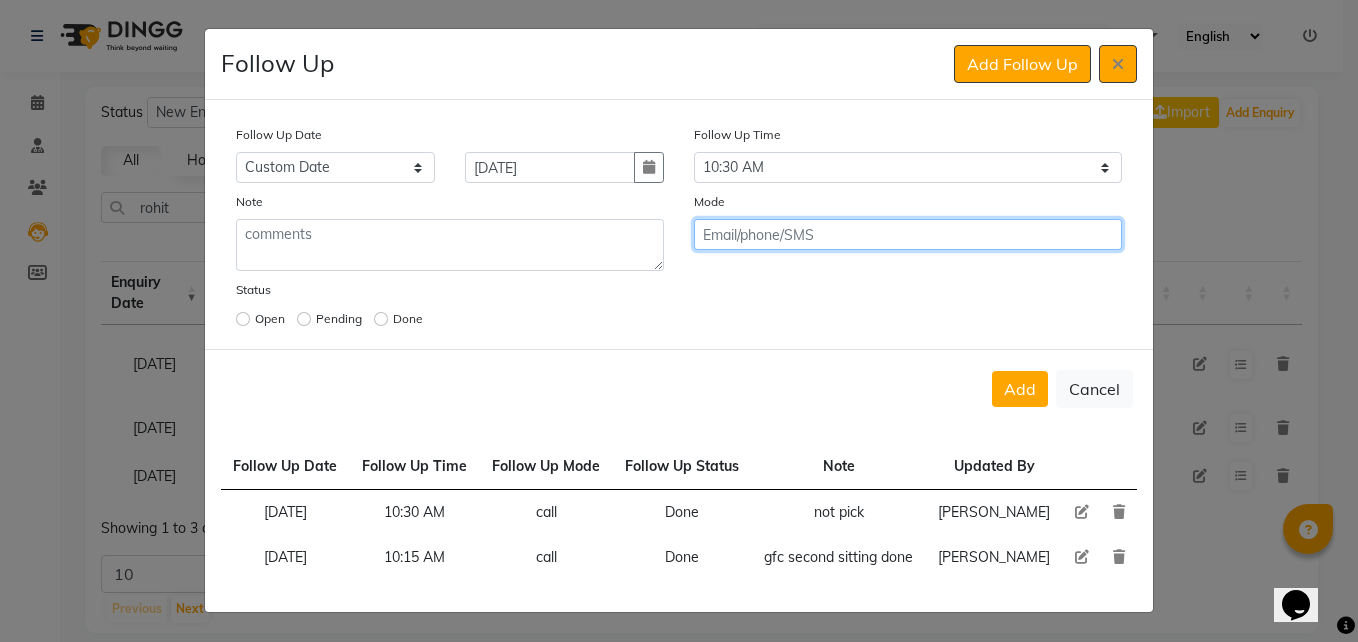click 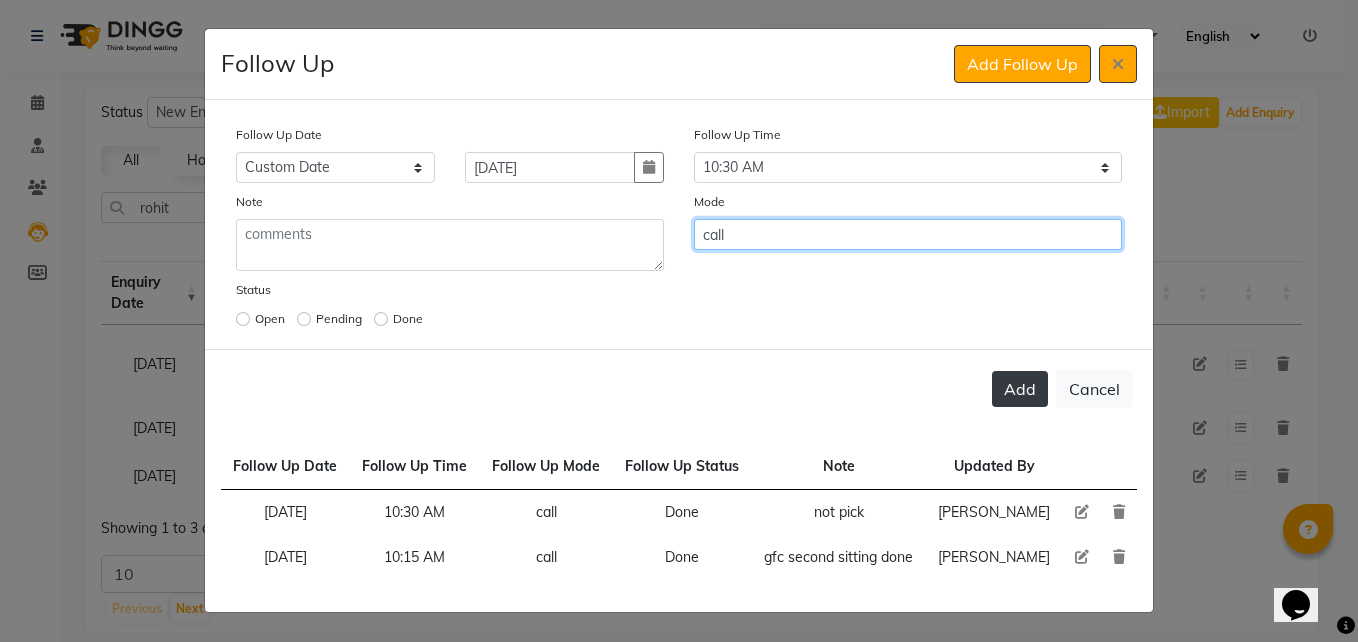 type on "call" 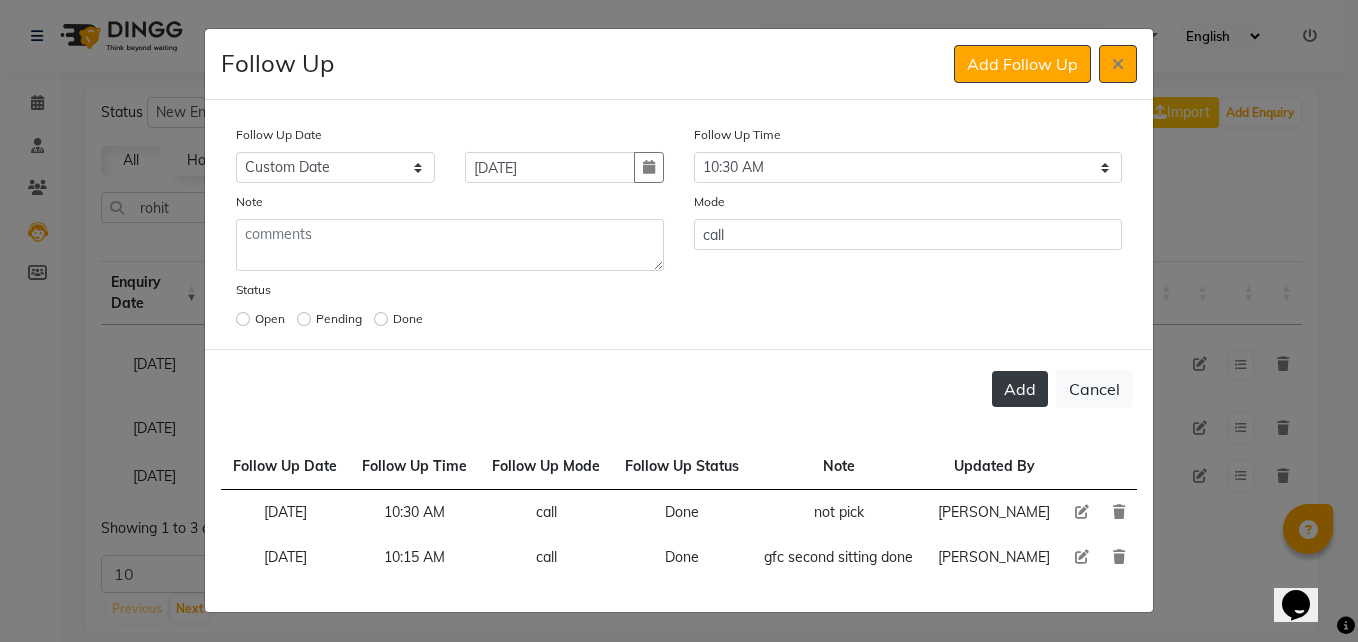 click on "Add" 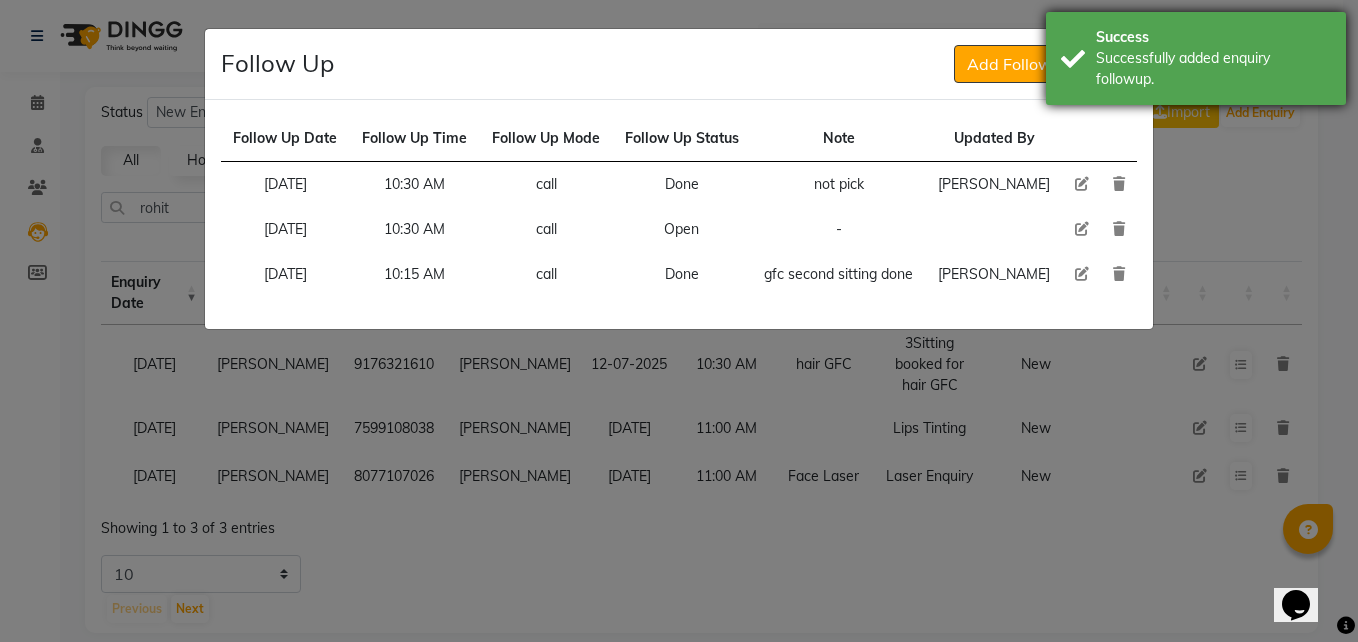 click on "Success   Successfully added enquiry followup." at bounding box center (1196, 58) 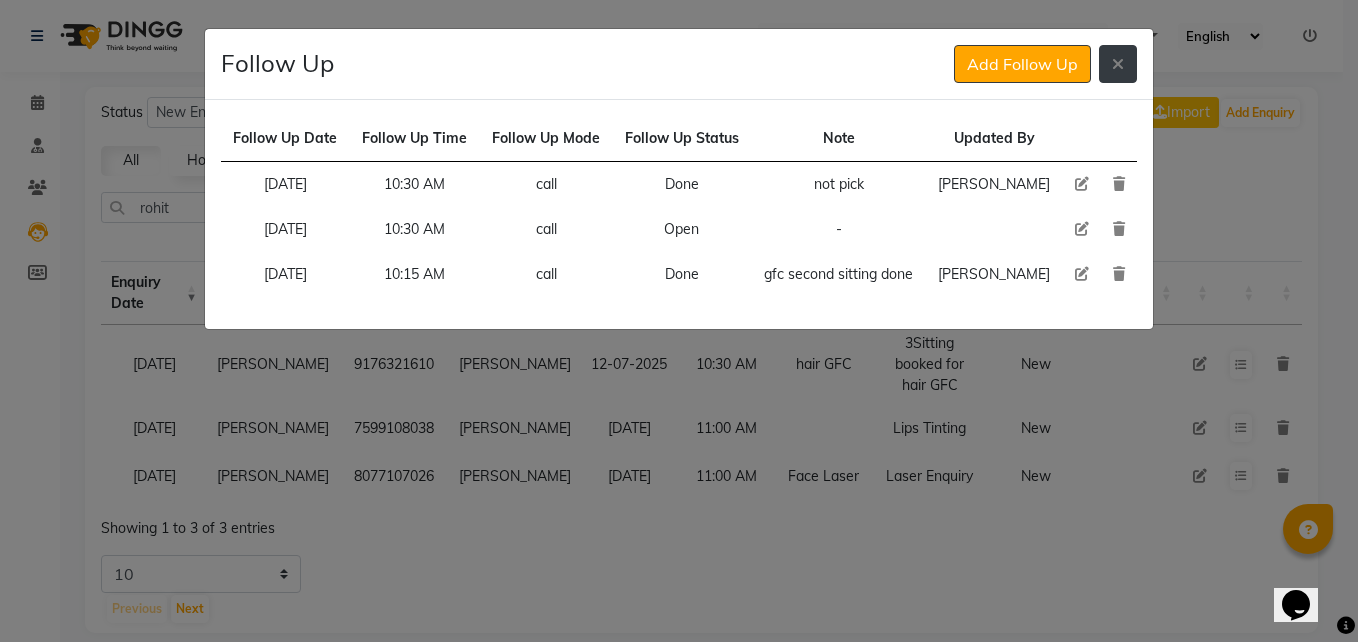click 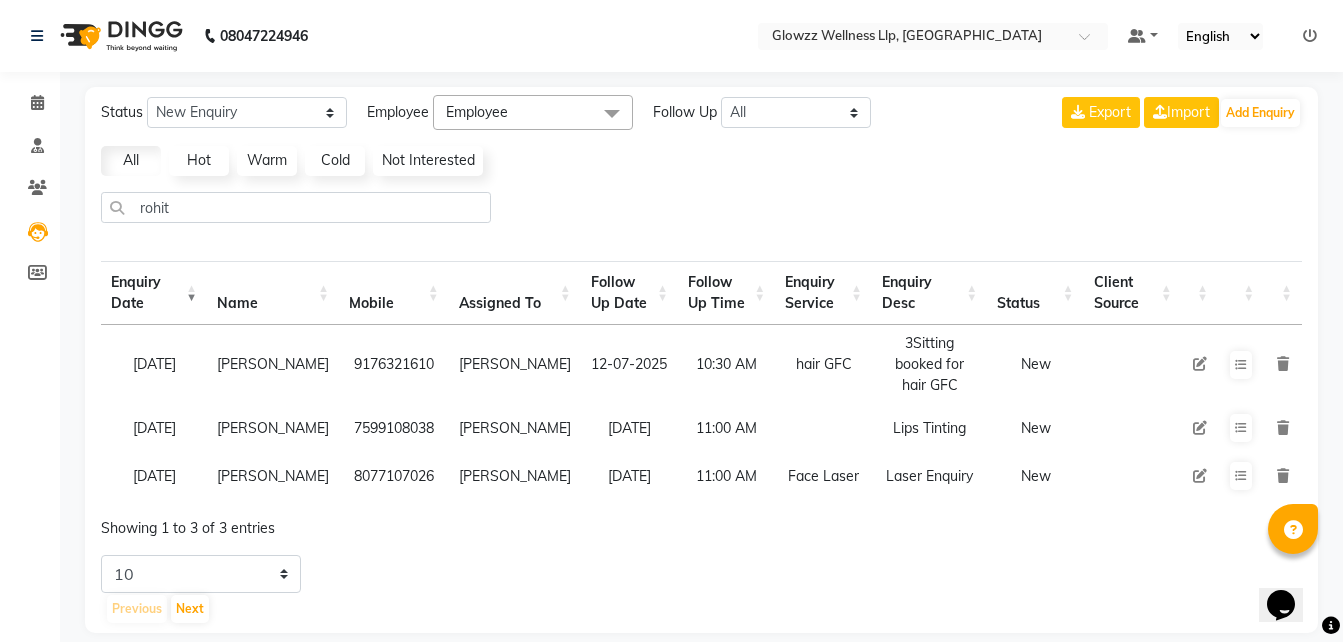 click on "Status New Enquiry Open Enquiry Converted Enquiry  All All New Open Converted Employee Employee Select All [PERSON_NAME] Dr.[PERSON_NAME] Neha [PERSON_NAME] Sheetal  Follow Up All [DATE] [DATE] This Week This Month Custom NONE [DATE] [DATE] MONTH Export  Import  Add Enquiry All Hot Warm Cold  Not Interested  rohit Enquiry Date Name Mobile  Assigned To  Follow Up Date Follow Up Time  Enquiry Service  Enquiry Desc Status Client Source [DATE] [PERSON_NAME]    9176321610  [PERSON_NAME] [DATE] 10:30 AM  hair GFC  3Sitting booked for  hair GFC  New Follow Up [DATE] [PERSON_NAME]    7599108038  [PERSON_NAME] [DATE] 11:00 AM   Lips Tinting  New [DATE] [PERSON_NAME]   8077107026  [PERSON_NAME] [DATE] 11:00 AM  Face Laser  Laser Enquiry  New Showing 1 to 3 of 3 entries 5 10 20 50 Previous Next" 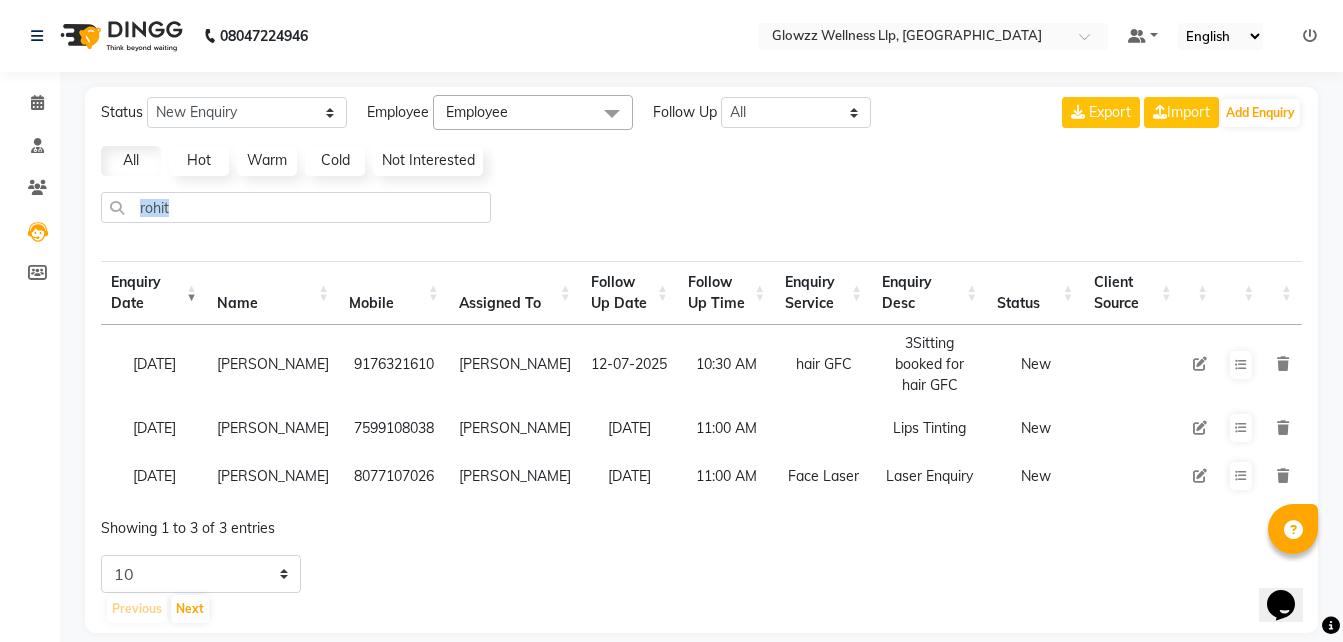 click on "Status New Enquiry Open Enquiry Converted Enquiry  All All New Open Converted Employee Employee Select All [PERSON_NAME] Dr.[PERSON_NAME] Neha [PERSON_NAME] Sheetal  Follow Up All [DATE] [DATE] This Week This Month Custom NONE [DATE] [DATE] MONTH Export  Import  Add Enquiry All Hot Warm Cold  Not Interested  rohit Enquiry Date Name Mobile  Assigned To  Follow Up Date Follow Up Time  Enquiry Service  Enquiry Desc Status Client Source [DATE] [PERSON_NAME]    9176321610  [PERSON_NAME] [DATE] 10:30 AM  hair GFC  3Sitting booked for  hair GFC  New [DATE] [PERSON_NAME]    7599108038  [PERSON_NAME] [DATE] 11:00 AM   Lips Tinting  New [DATE] [PERSON_NAME]   8077107026  [PERSON_NAME] [DATE] 11:00 AM  Face Laser  Laser Enquiry  New Showing 1 to 3 of 3 entries 5 10 20 50 Previous Next" 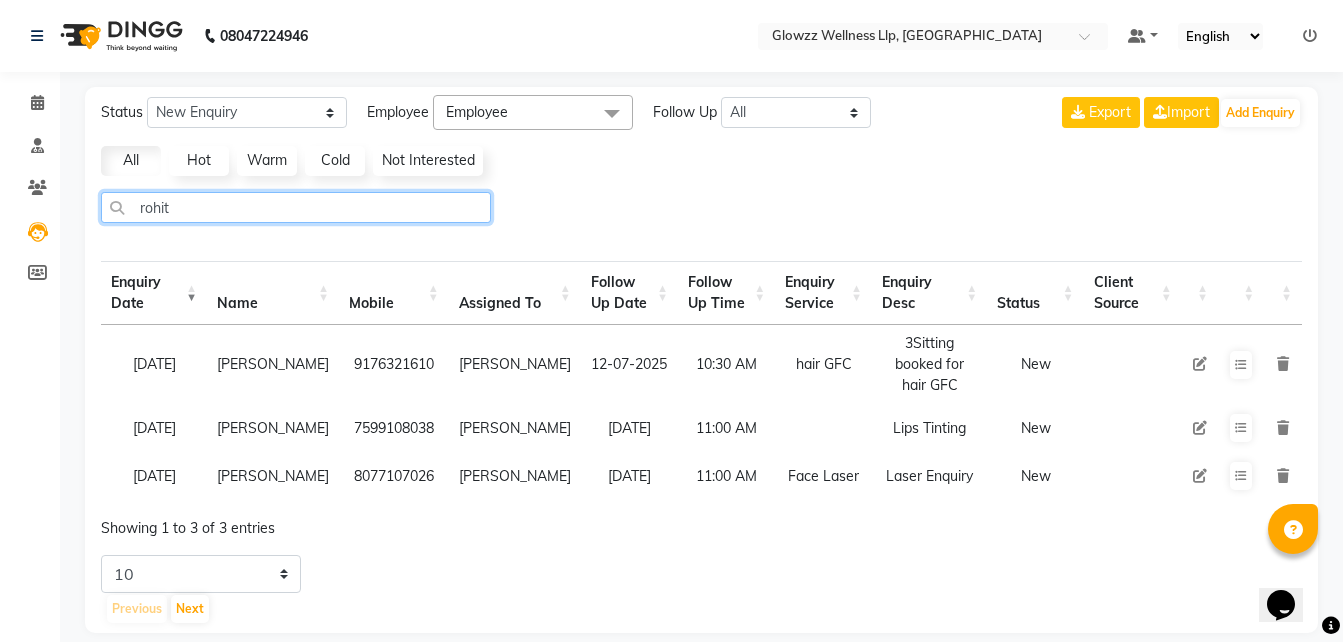 click on "rohit" 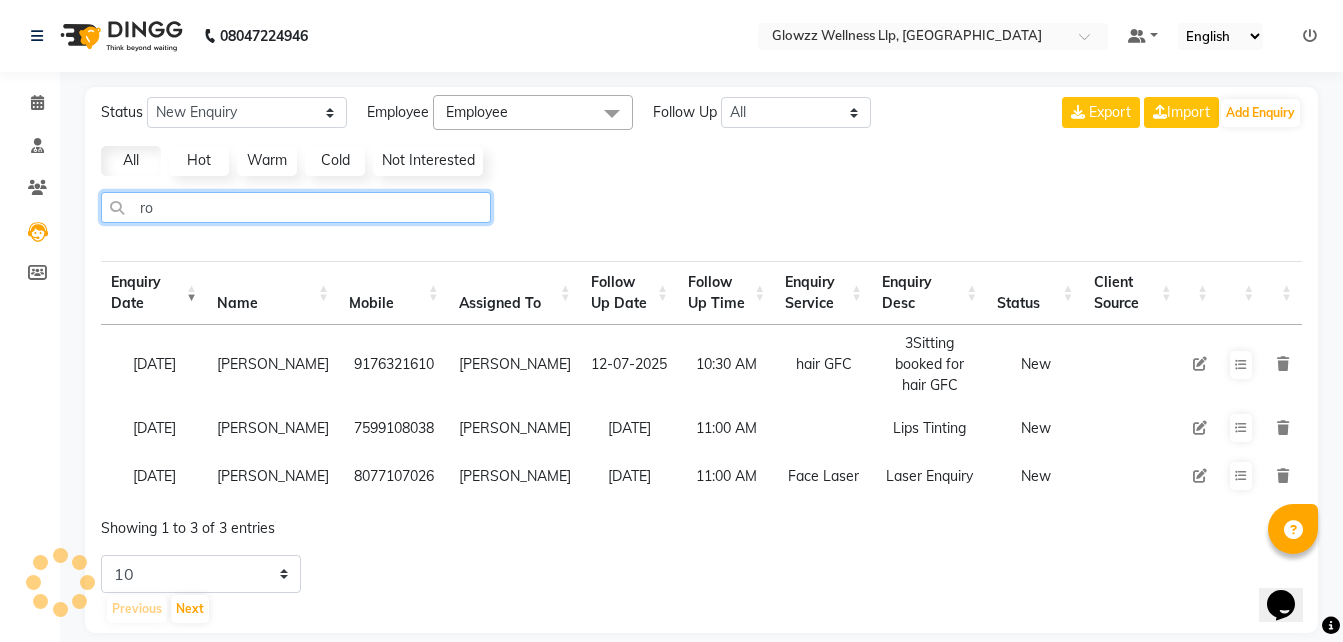 type on "r" 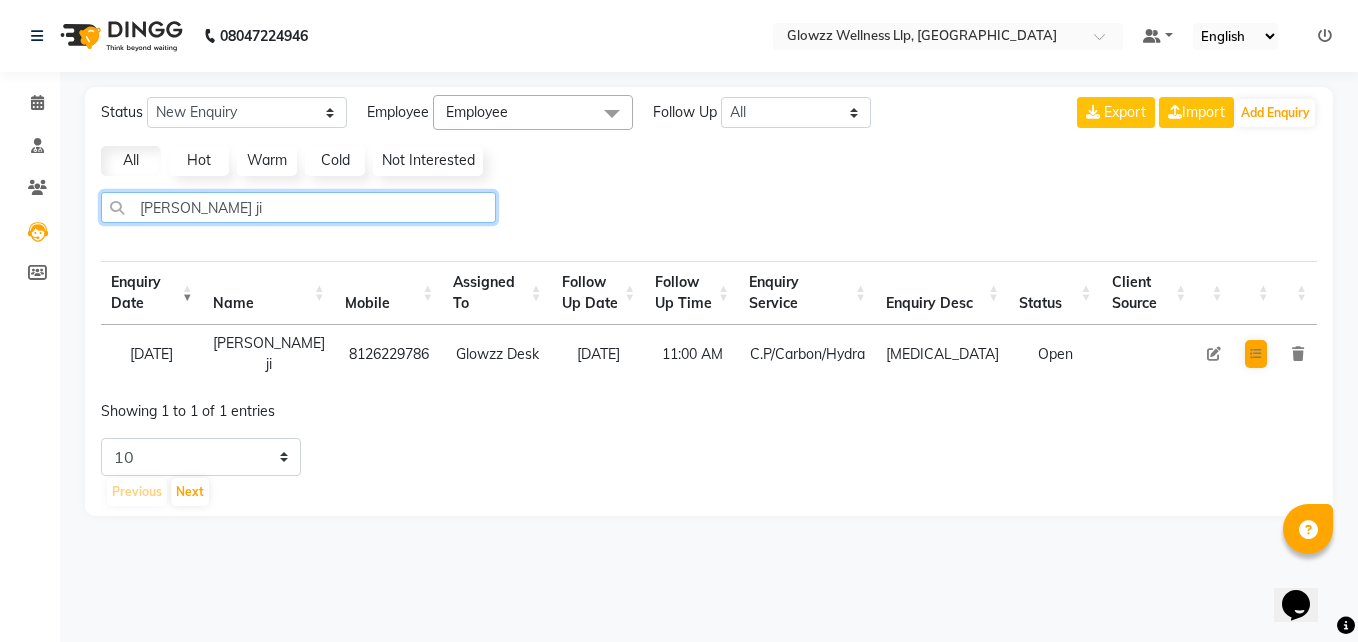 type on "[PERSON_NAME] ji" 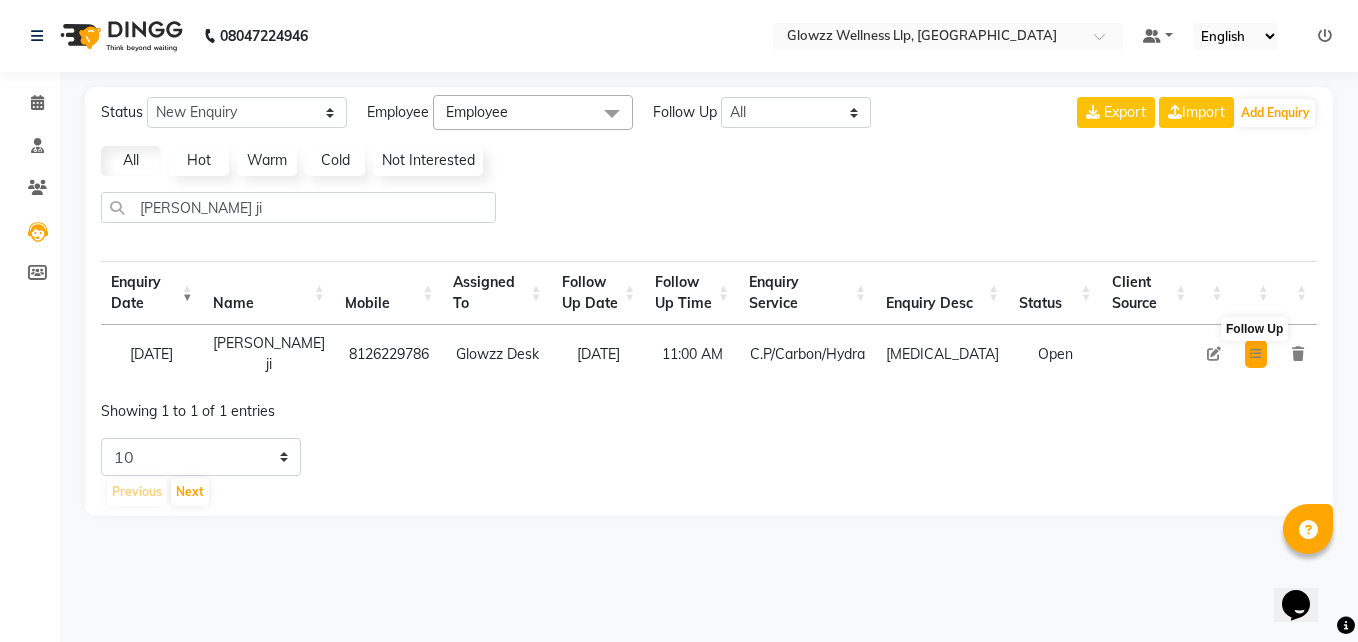 click at bounding box center (1256, 354) 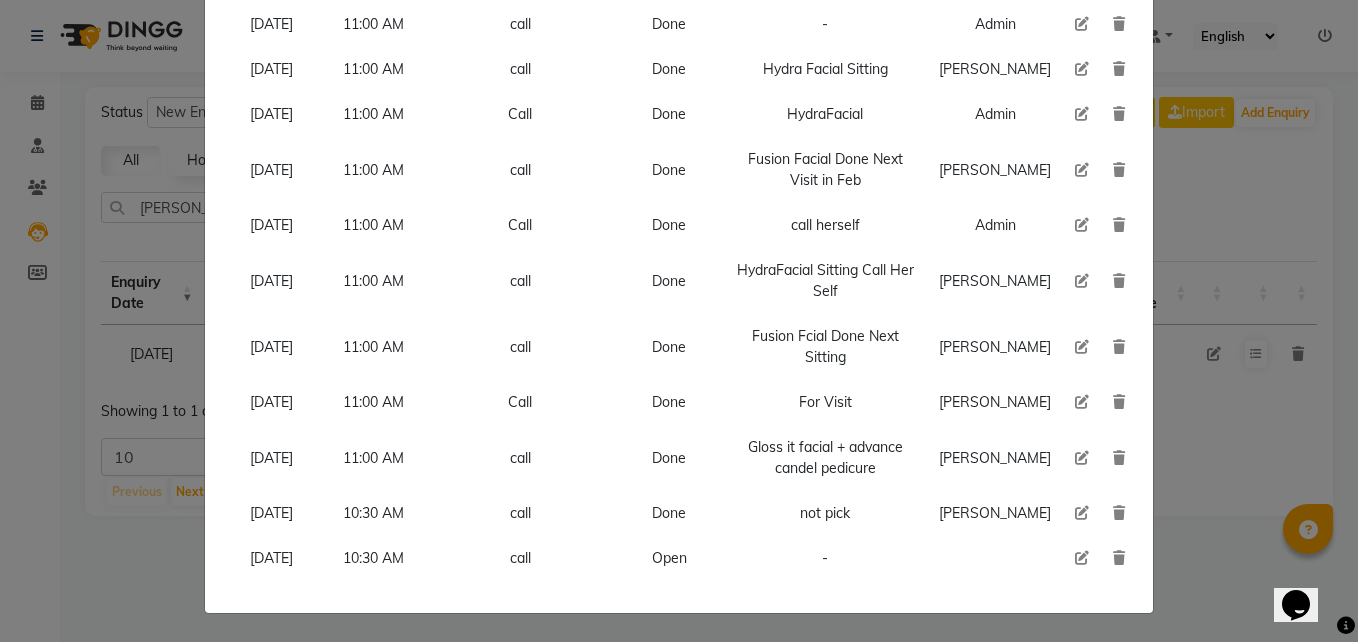 scroll, scrollTop: 526, scrollLeft: 0, axis: vertical 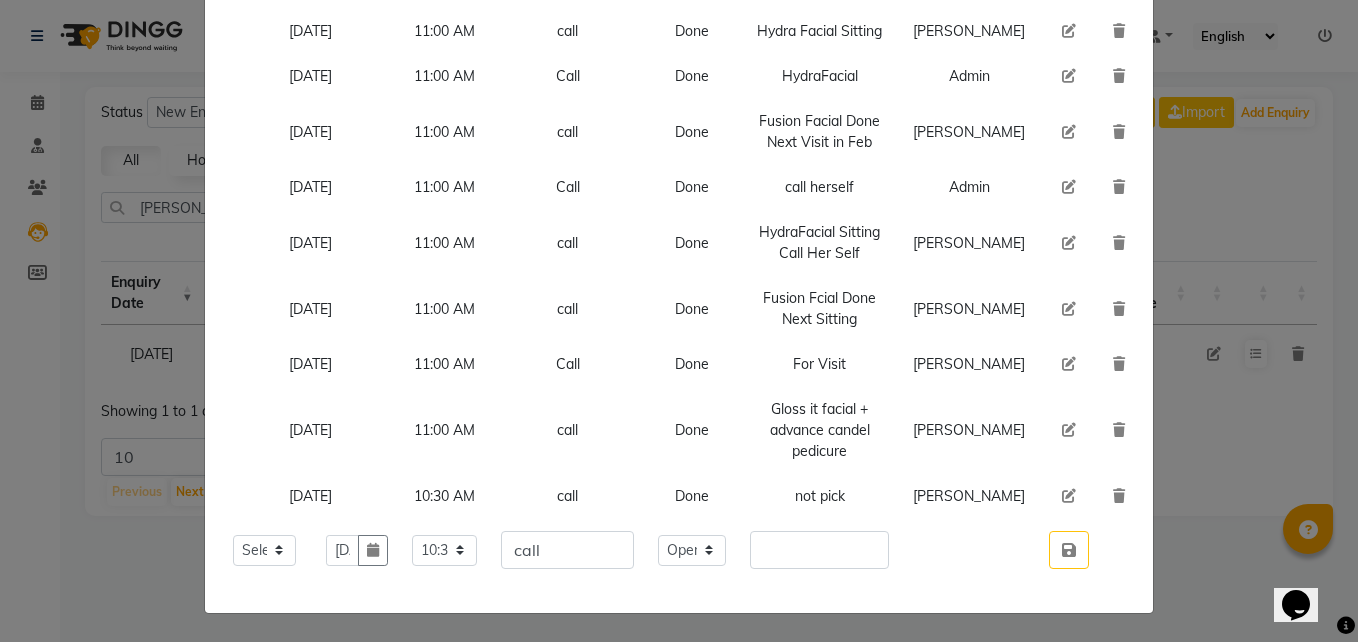 click 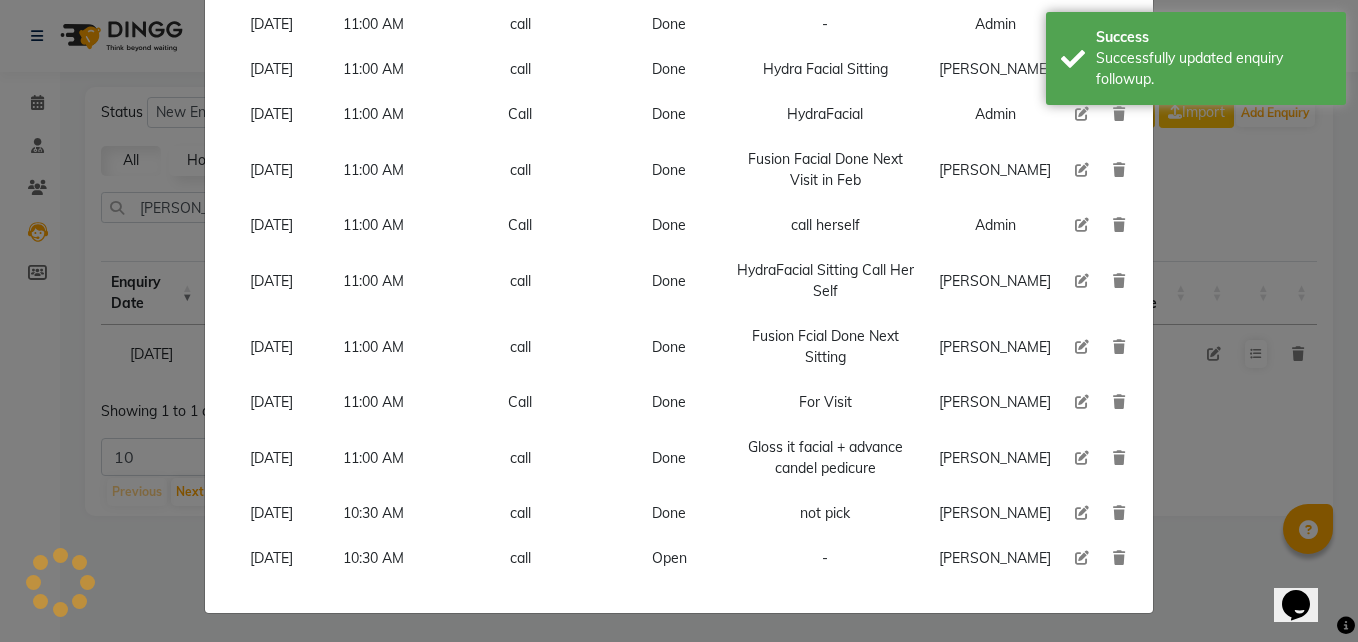 scroll, scrollTop: 501, scrollLeft: 0, axis: vertical 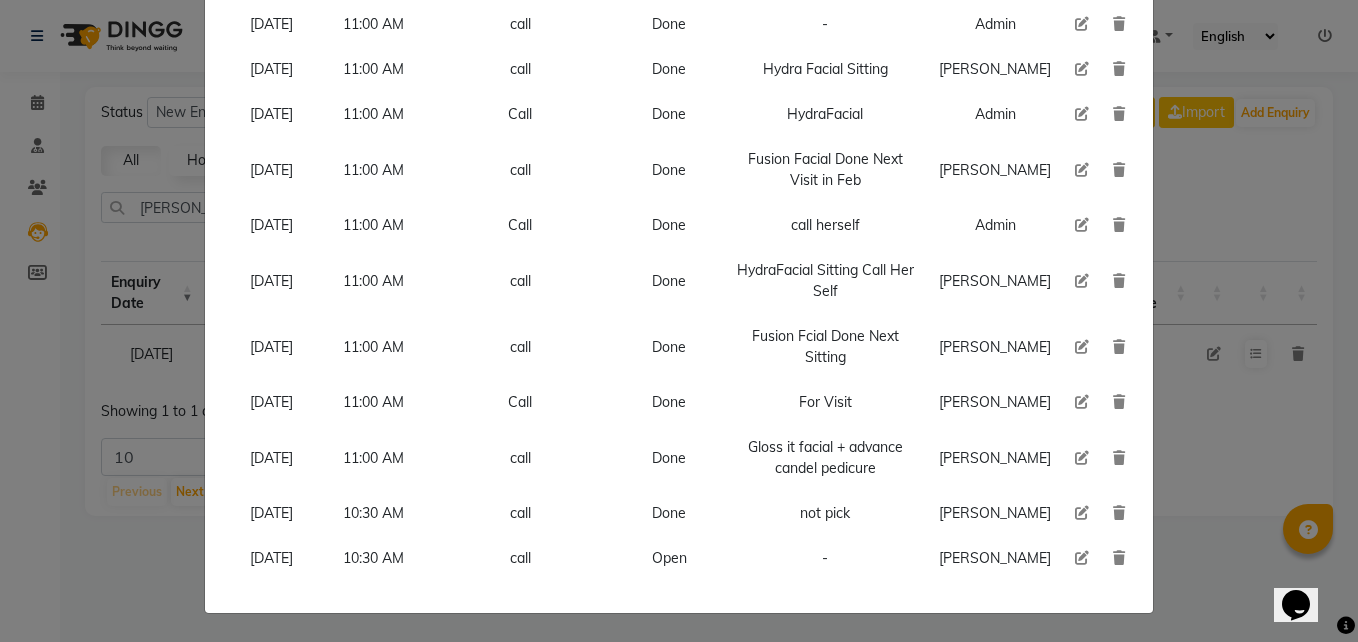 click 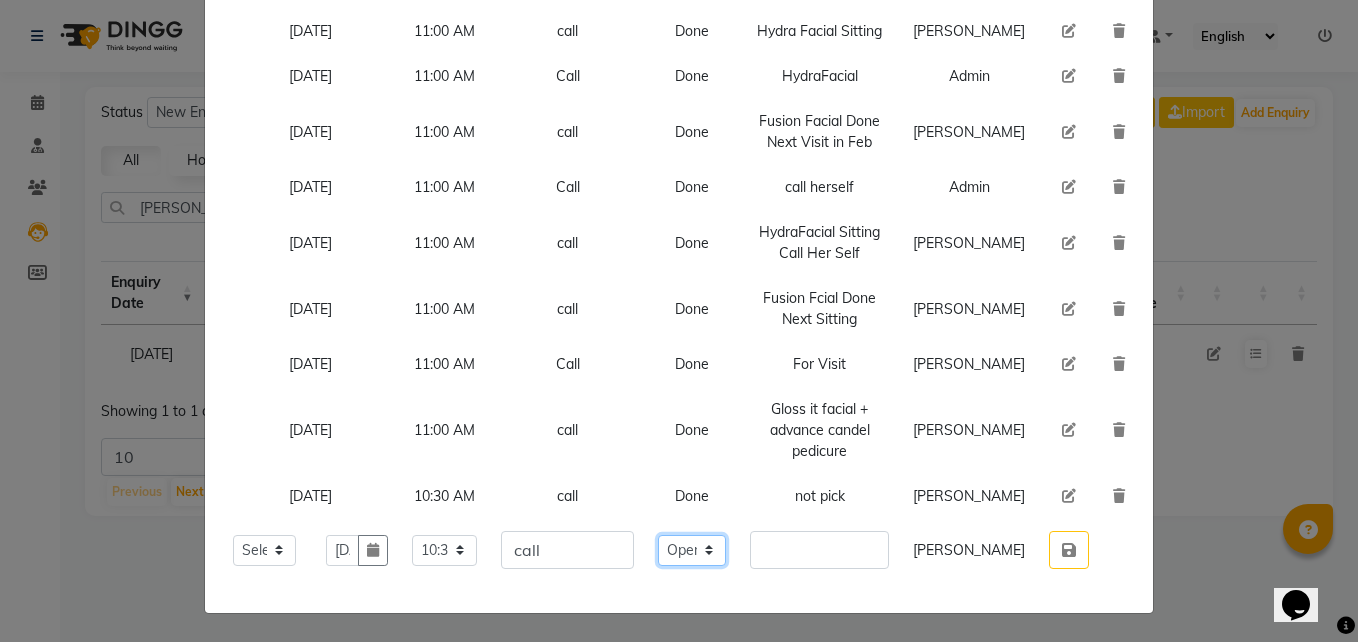 click on "Select Open Pending Done" 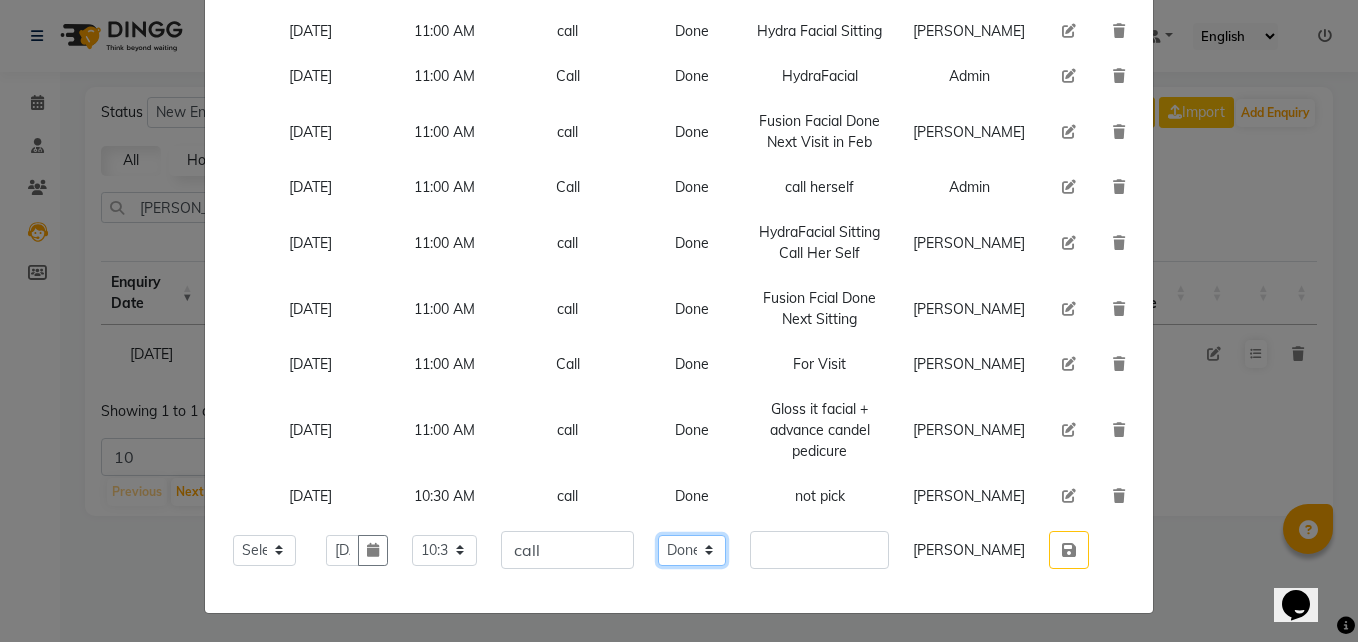 click on "Select Open Pending Done" 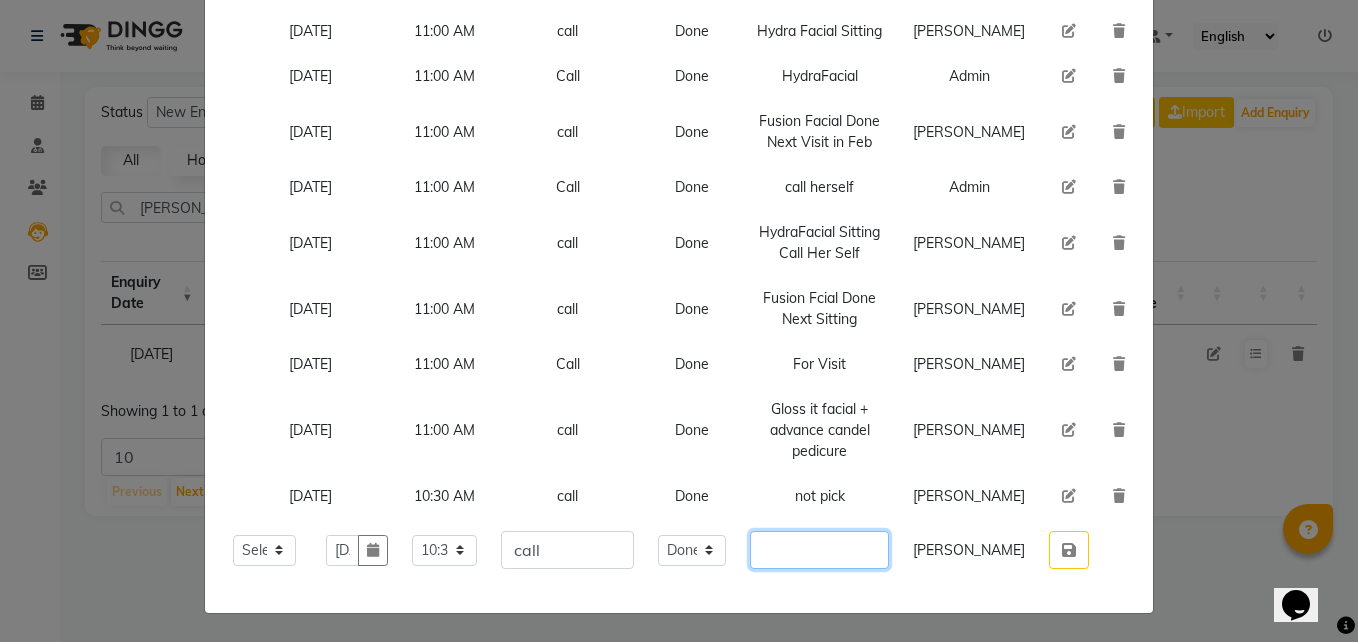 click 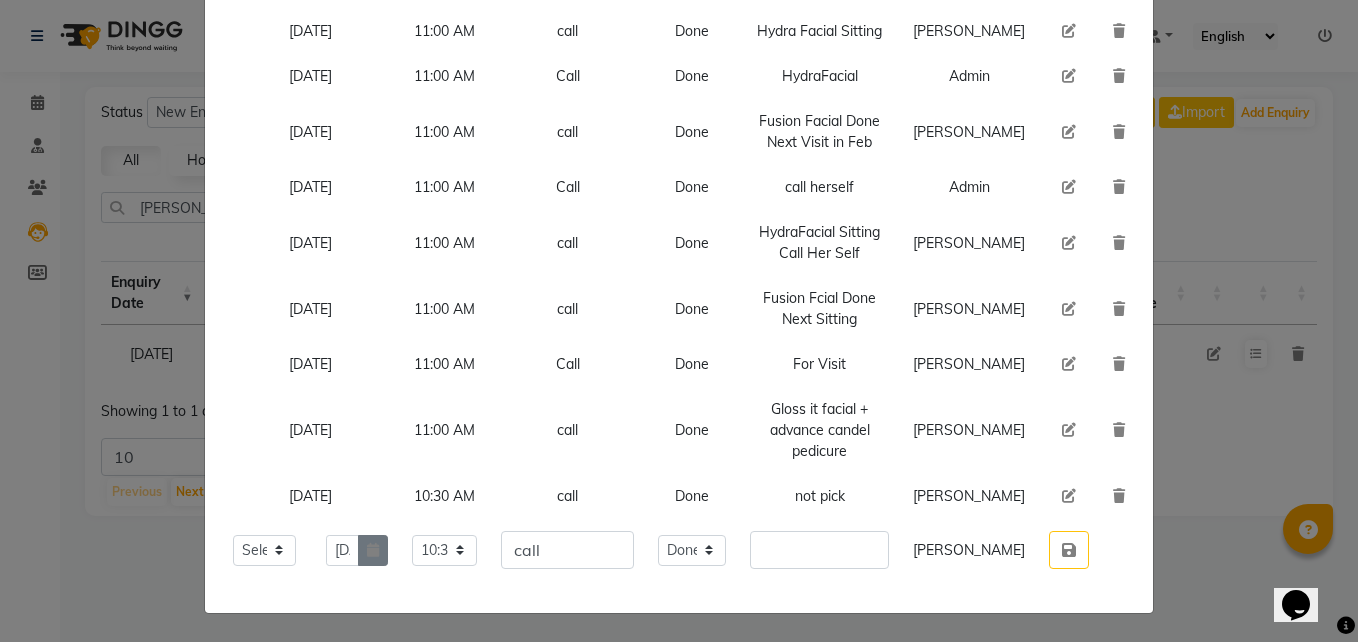 click 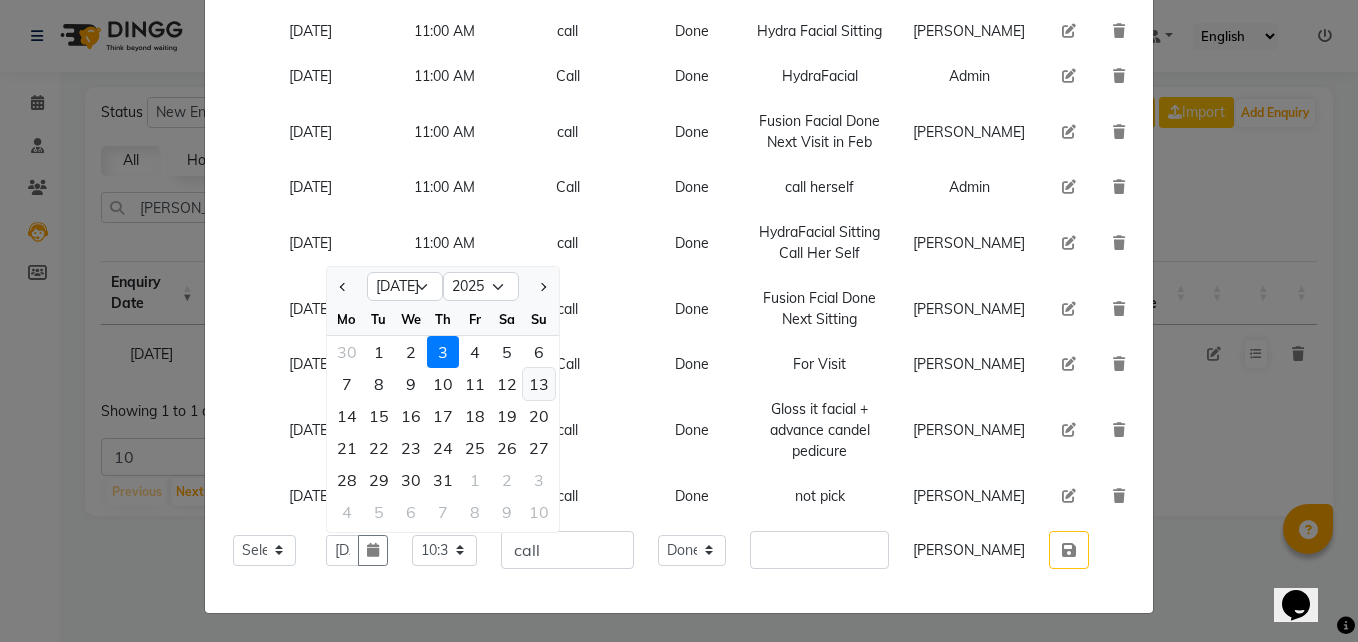 click on "13" 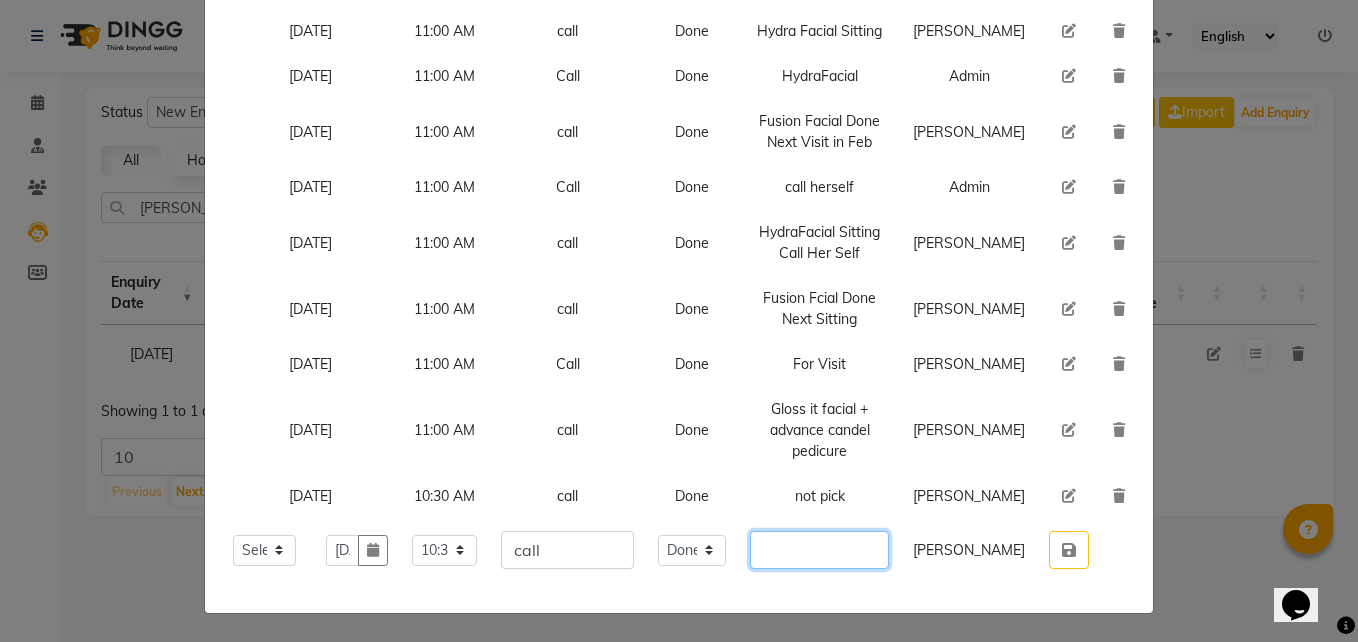 click 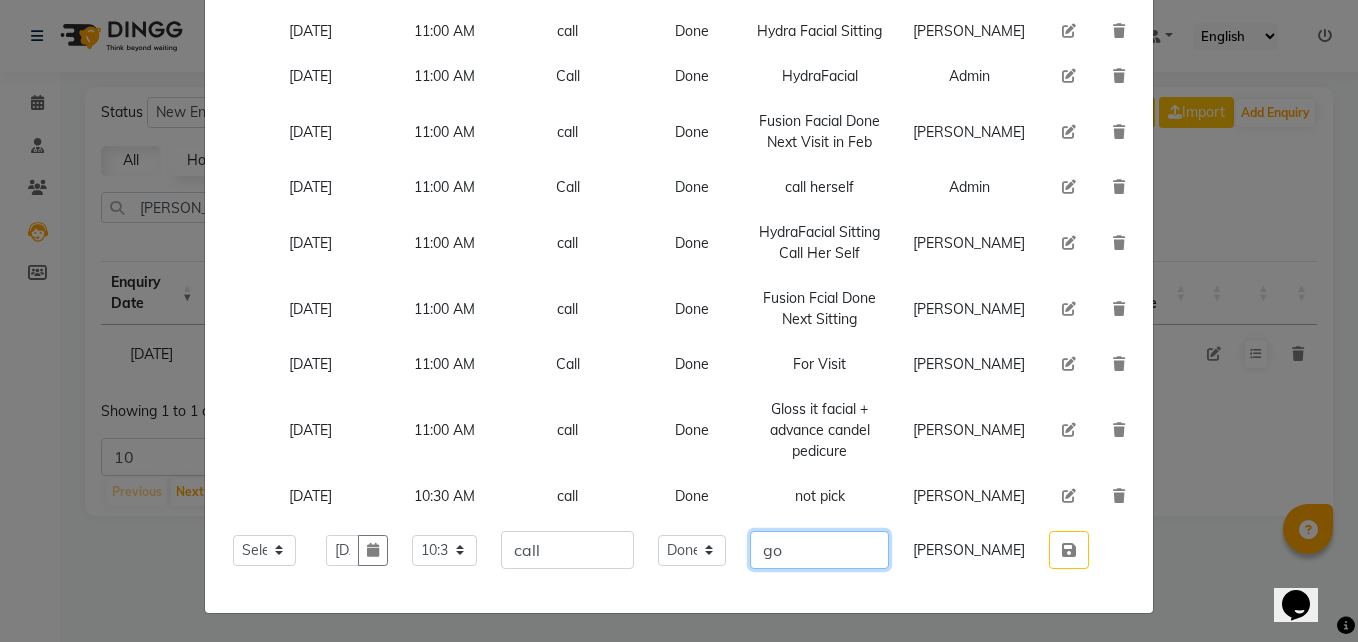 type on "g" 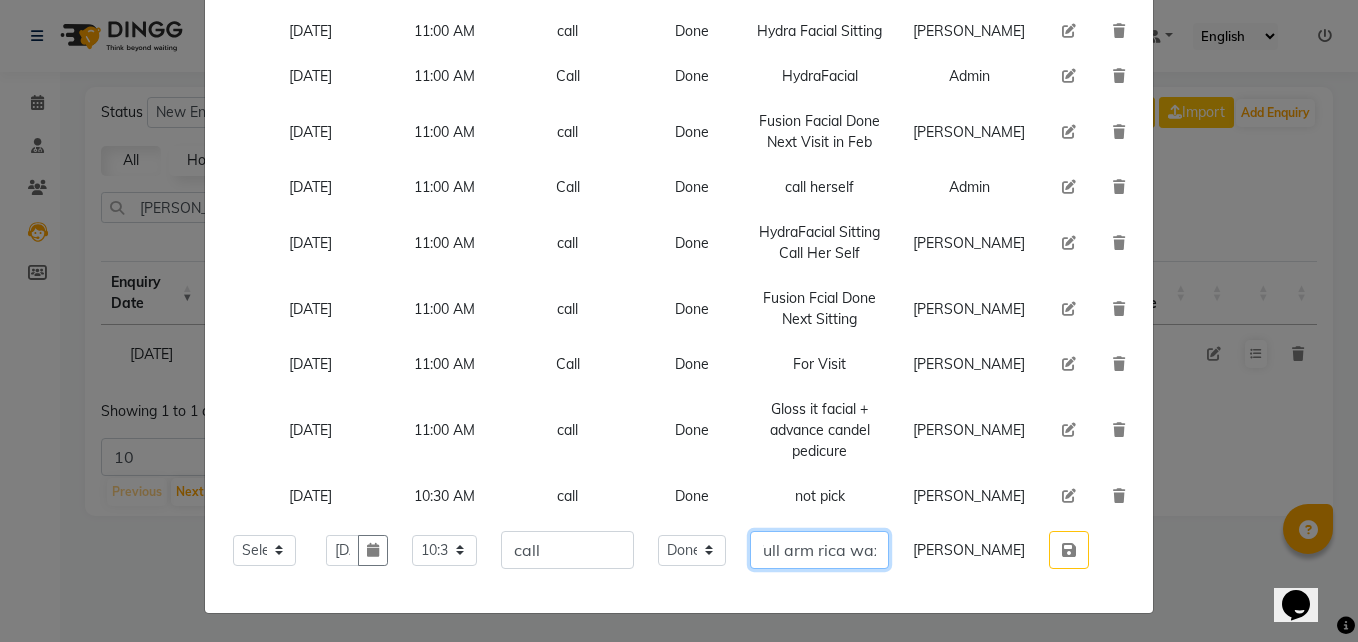 scroll, scrollTop: 0, scrollLeft: 273, axis: horizontal 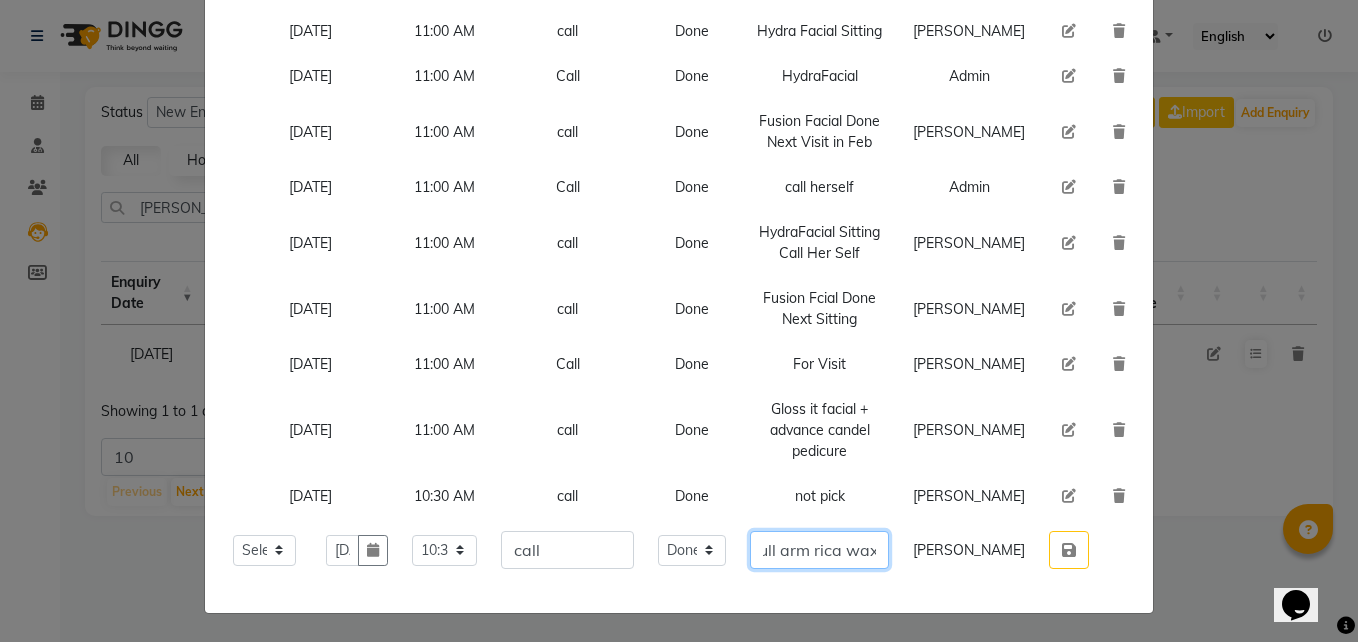type on "gloss it facial donr +under arm and full arm rica wax" 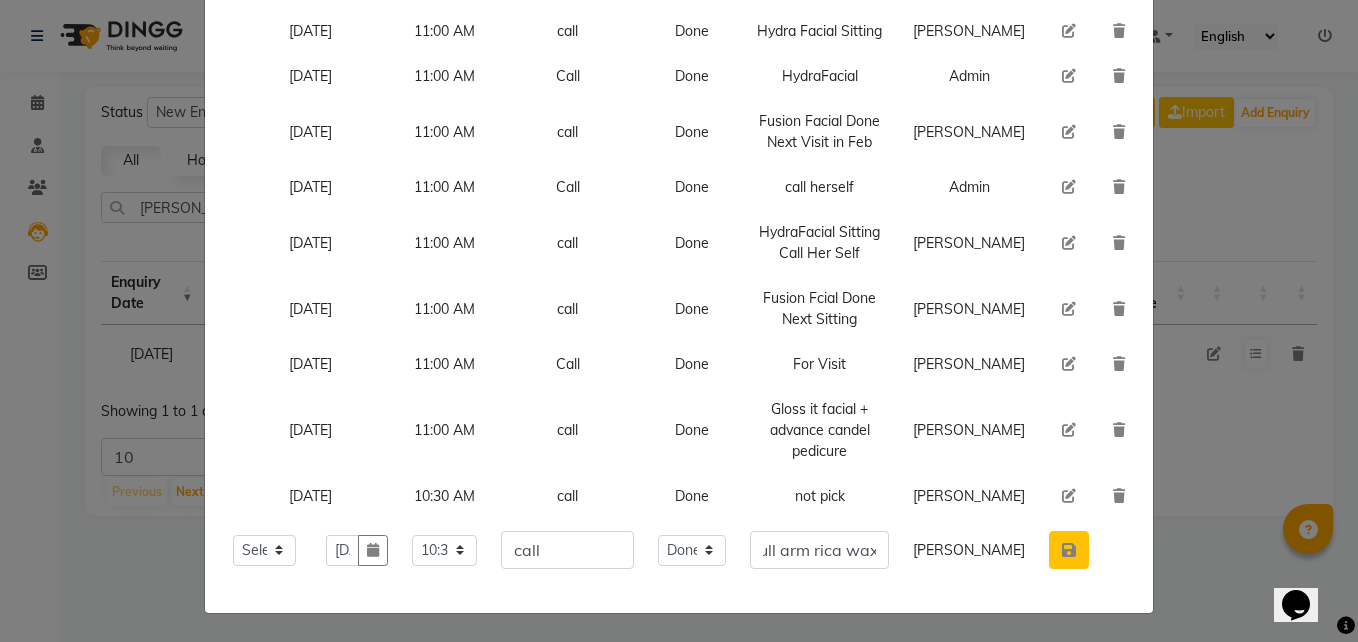 scroll, scrollTop: 0, scrollLeft: 0, axis: both 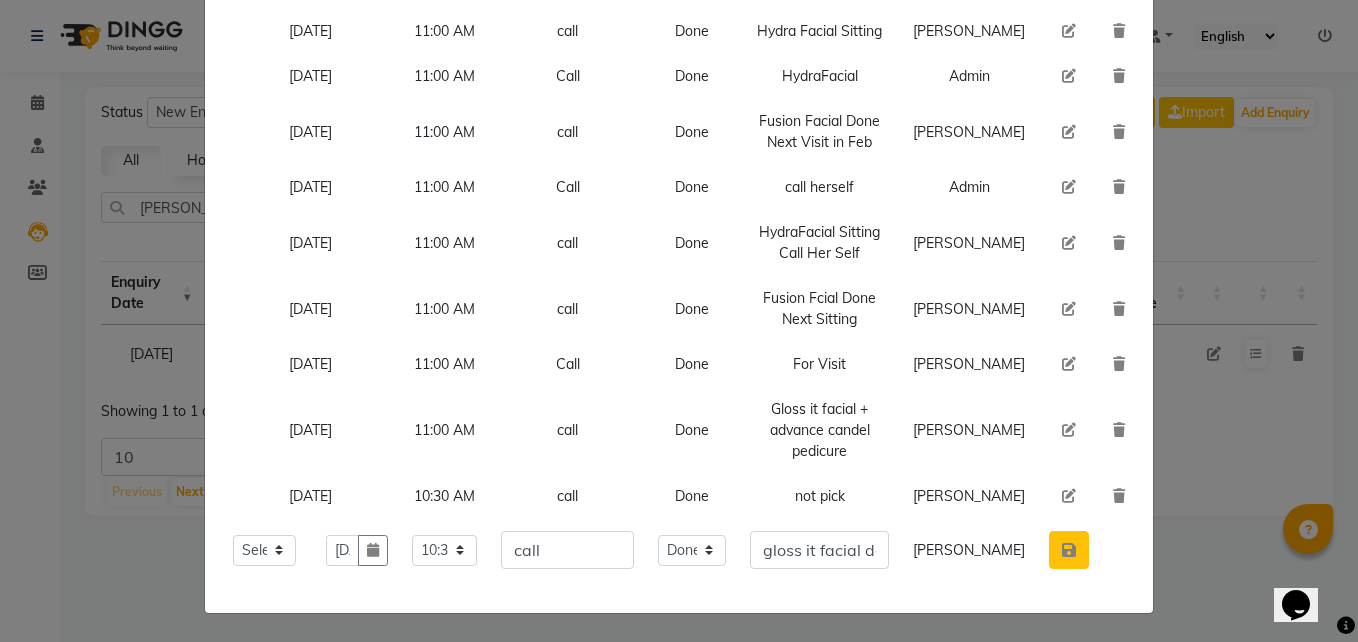 click 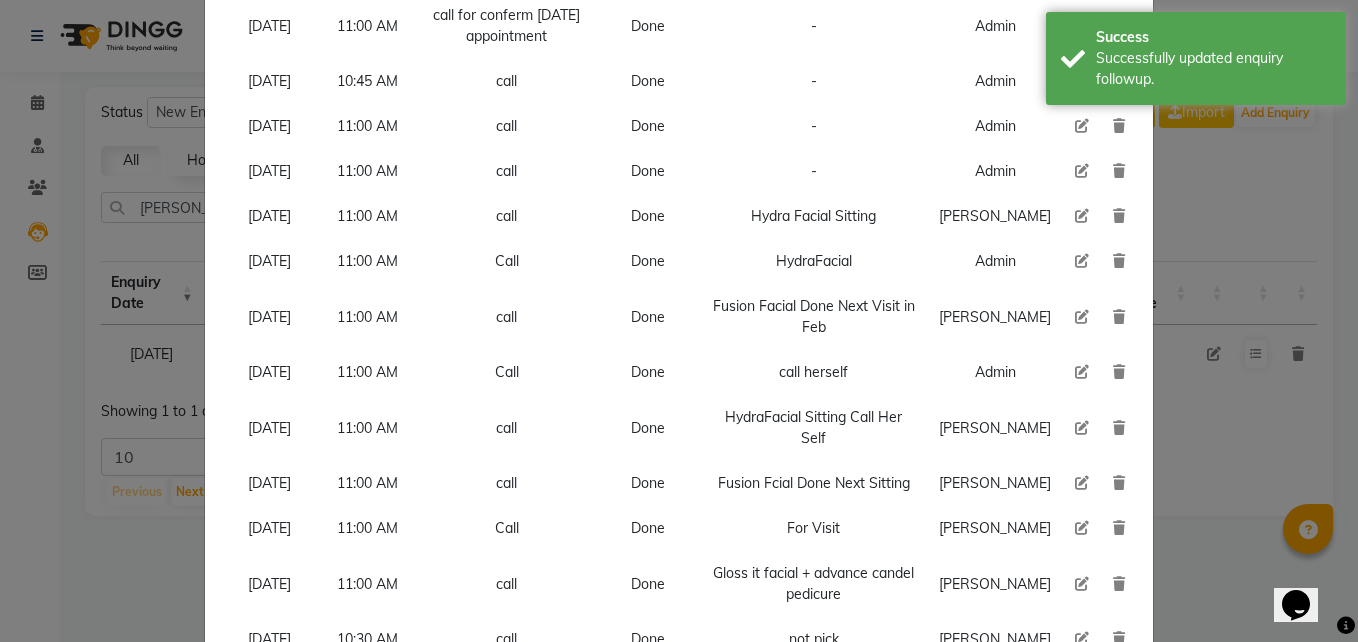 scroll, scrollTop: 0, scrollLeft: 0, axis: both 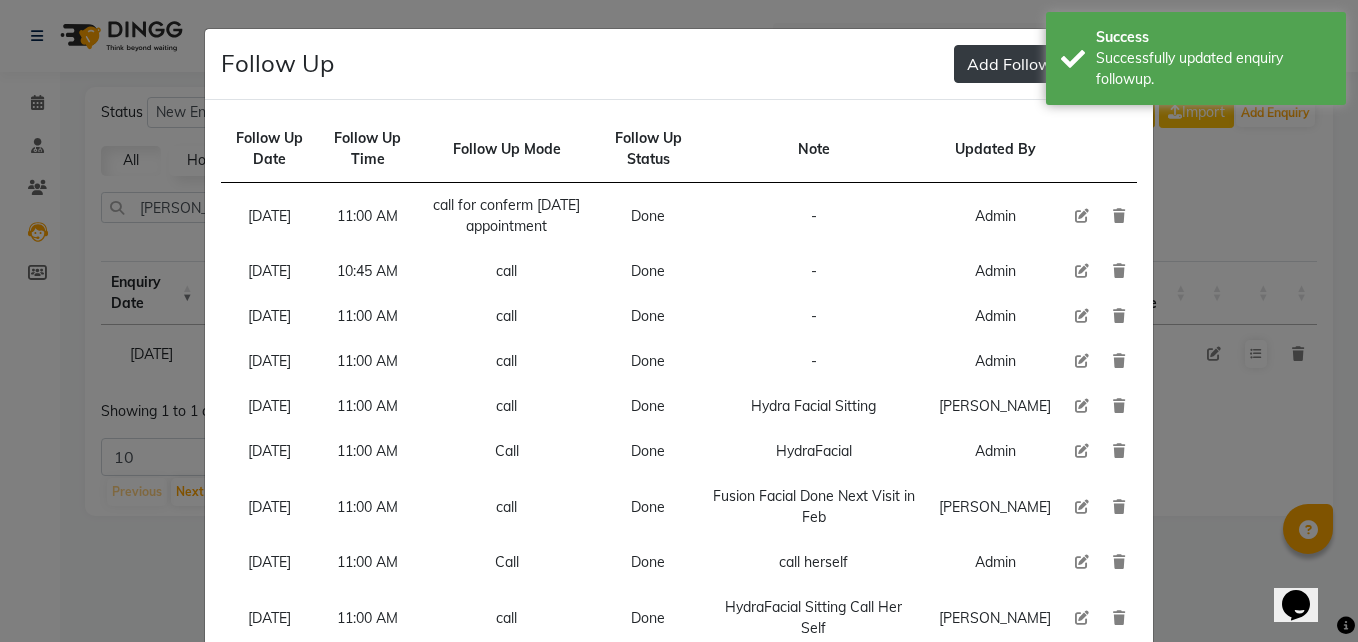 click on "Add Follow Up" 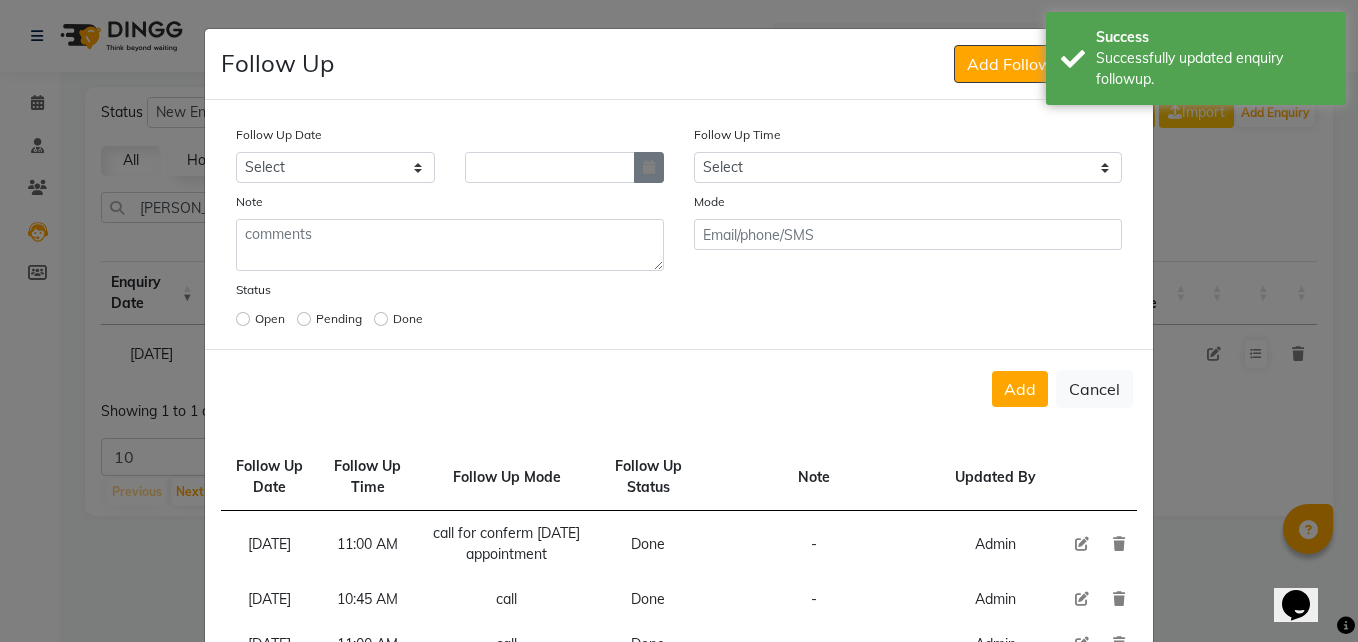 click 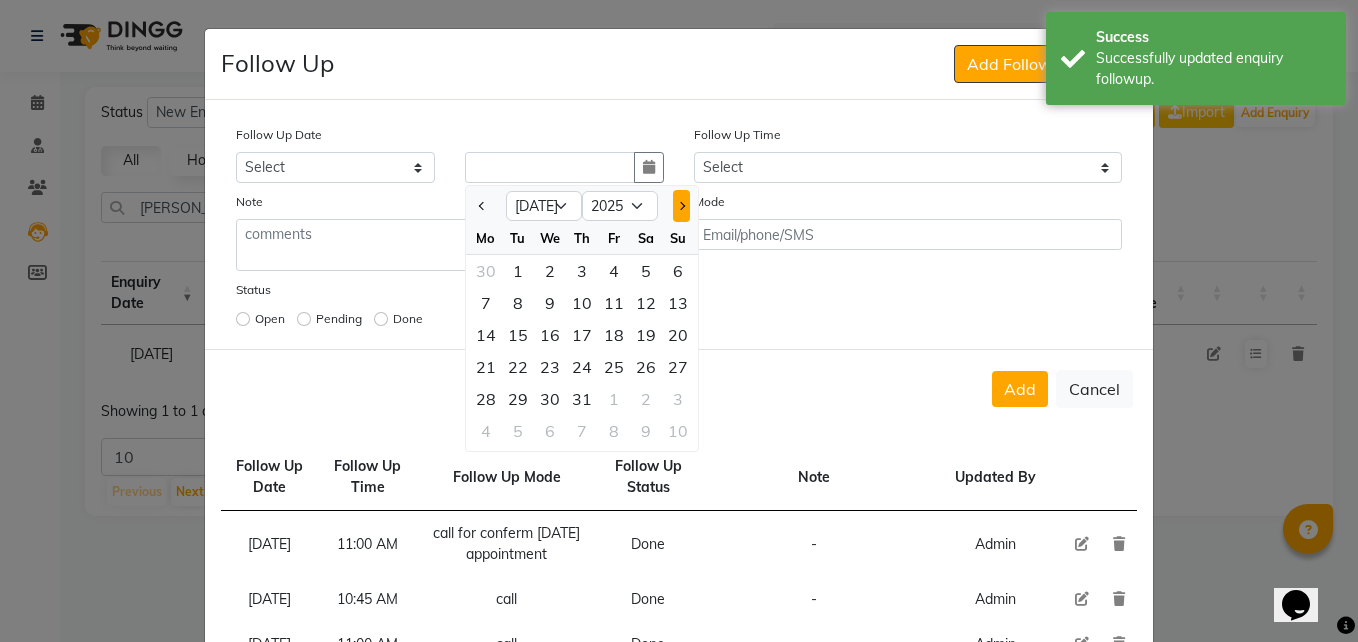 click 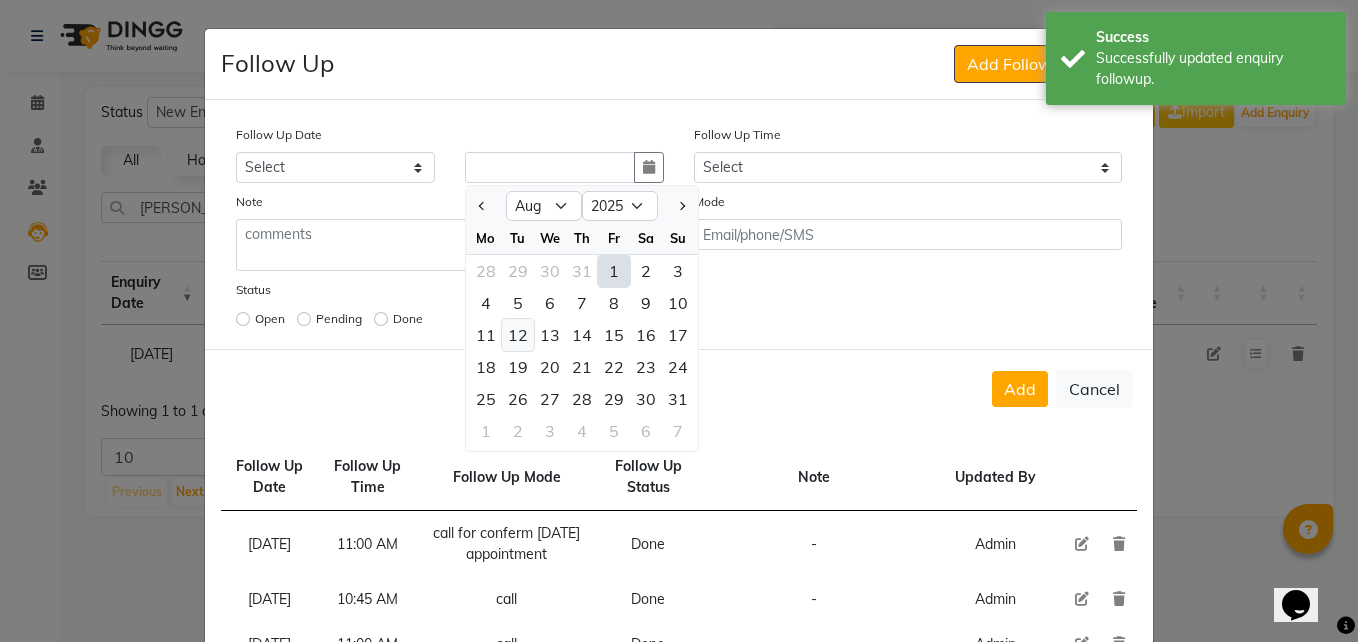 click on "12" 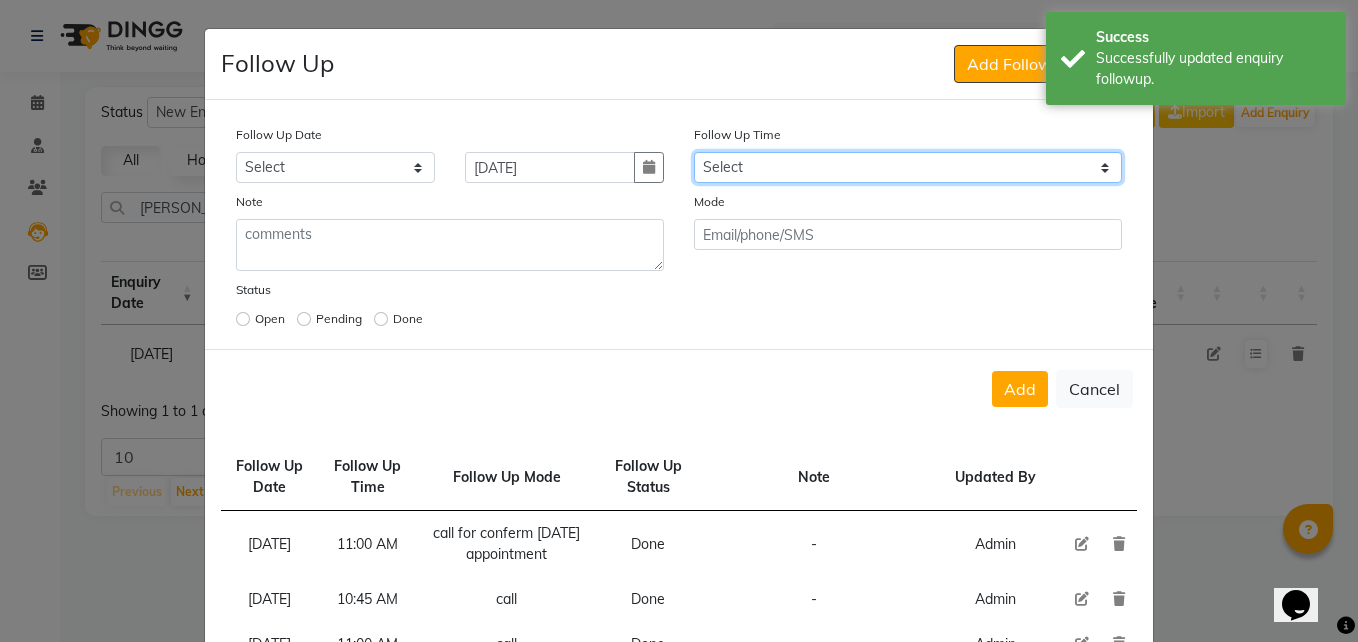 click on "Select 07:00 AM 07:15 AM 07:30 AM 07:45 AM 08:00 AM 08:15 AM 08:30 AM 08:45 AM 09:00 AM 09:15 AM 09:30 AM 09:45 AM 10:00 AM 10:15 AM 10:30 AM 10:45 AM 11:00 AM 11:15 AM 11:30 AM 11:45 AM 12:00 PM 12:15 PM 12:30 PM 12:45 PM 01:00 PM 01:15 PM 01:30 PM 01:45 PM 02:00 PM 02:15 PM 02:30 PM 02:45 PM 03:00 PM 03:15 PM 03:30 PM 03:45 PM 04:00 PM 04:15 PM 04:30 PM 04:45 PM 05:00 PM 05:15 PM 05:30 PM 05:45 PM 06:00 PM 06:15 PM 06:30 PM 06:45 PM 07:00 PM 07:15 PM 07:30 PM 07:45 PM 08:00 PM 08:15 PM 08:30 PM 08:45 PM 09:00 PM 09:15 PM 09:30 PM 09:45 PM 10:00 PM" at bounding box center [908, 167] 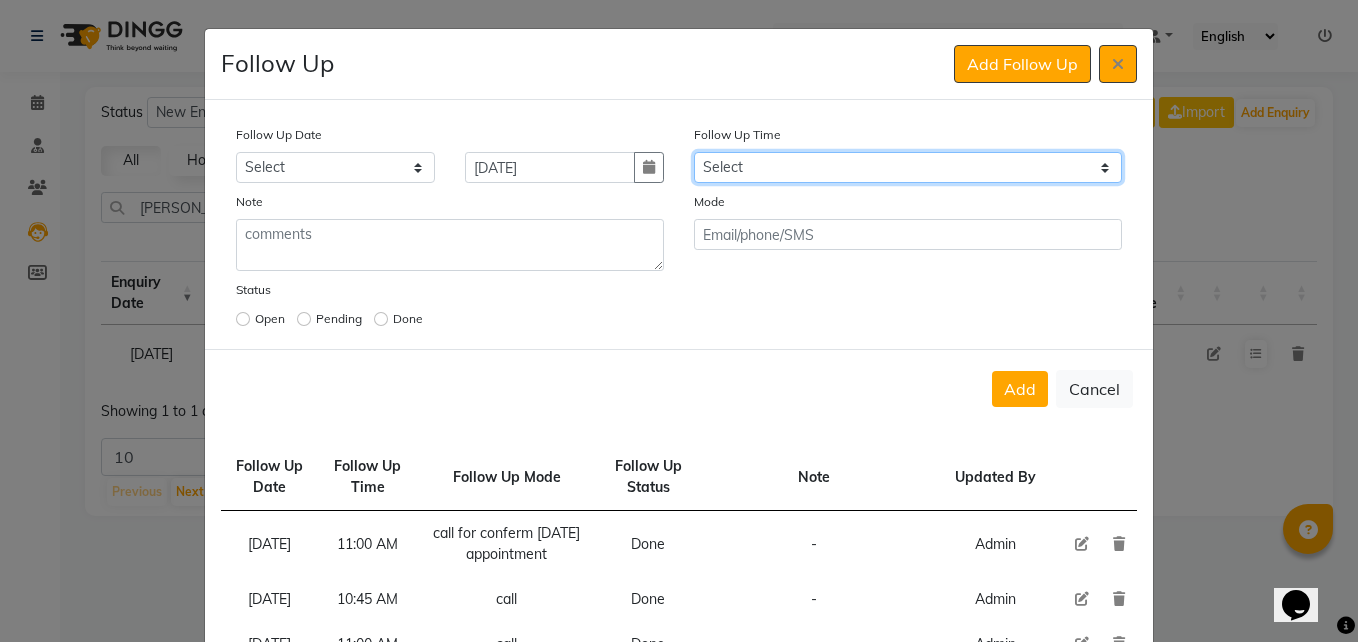 select on "630" 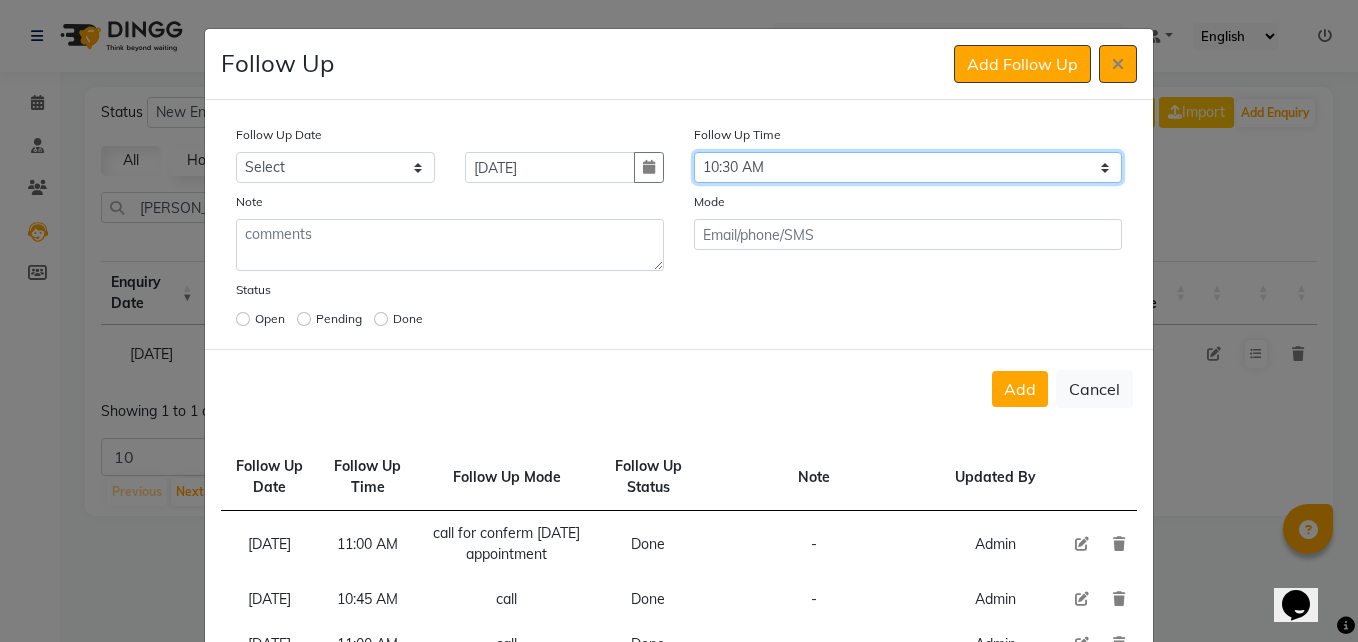click on "Select 07:00 AM 07:15 AM 07:30 AM 07:45 AM 08:00 AM 08:15 AM 08:30 AM 08:45 AM 09:00 AM 09:15 AM 09:30 AM 09:45 AM 10:00 AM 10:15 AM 10:30 AM 10:45 AM 11:00 AM 11:15 AM 11:30 AM 11:45 AM 12:00 PM 12:15 PM 12:30 PM 12:45 PM 01:00 PM 01:15 PM 01:30 PM 01:45 PM 02:00 PM 02:15 PM 02:30 PM 02:45 PM 03:00 PM 03:15 PM 03:30 PM 03:45 PM 04:00 PM 04:15 PM 04:30 PM 04:45 PM 05:00 PM 05:15 PM 05:30 PM 05:45 PM 06:00 PM 06:15 PM 06:30 PM 06:45 PM 07:00 PM 07:15 PM 07:30 PM 07:45 PM 08:00 PM 08:15 PM 08:30 PM 08:45 PM 09:00 PM 09:15 PM 09:30 PM 09:45 PM 10:00 PM" at bounding box center [908, 167] 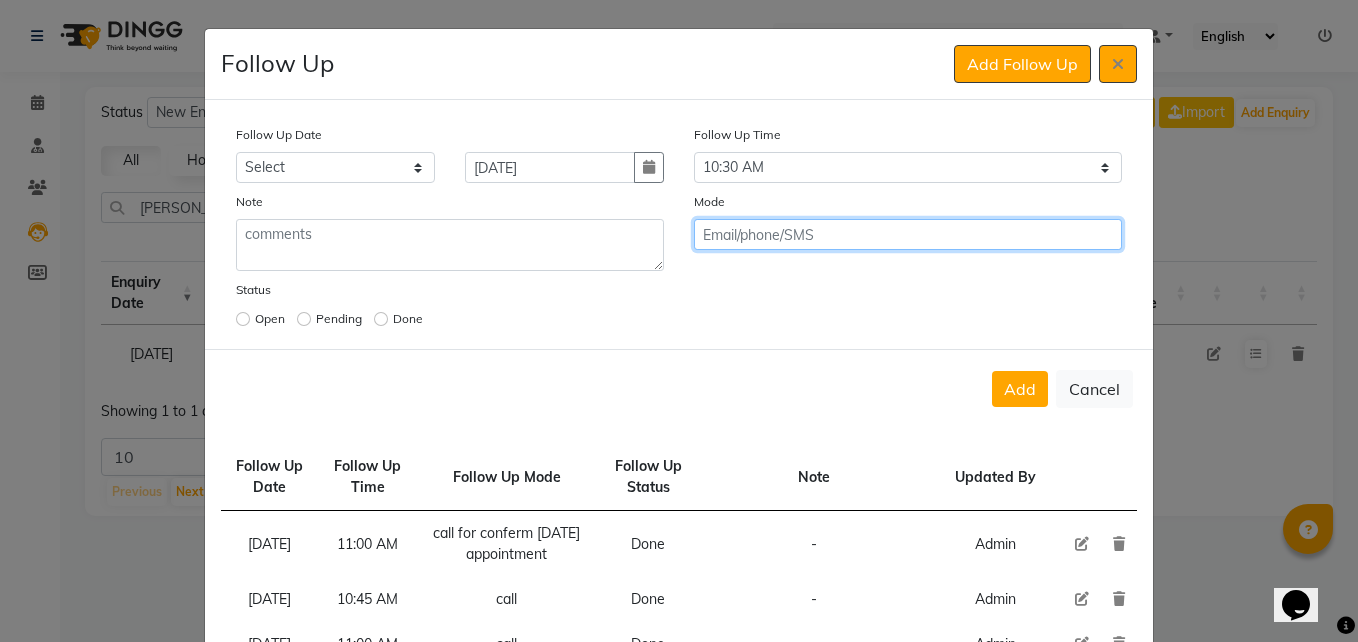 click 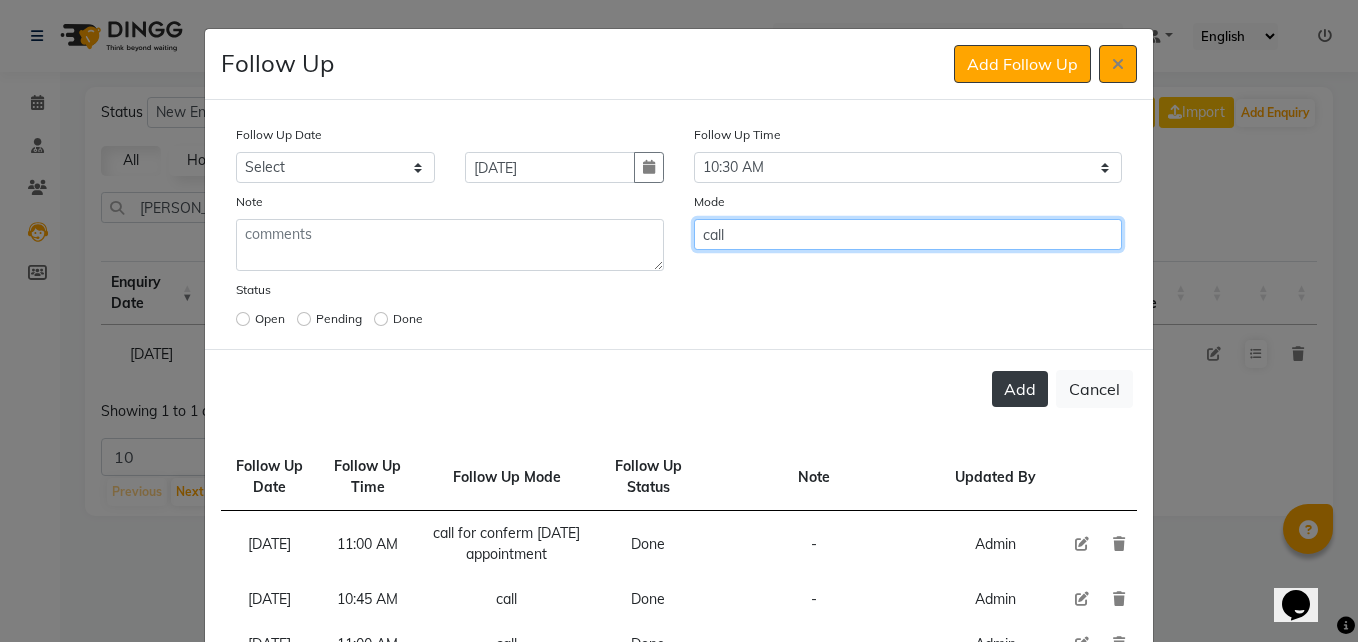 type on "call" 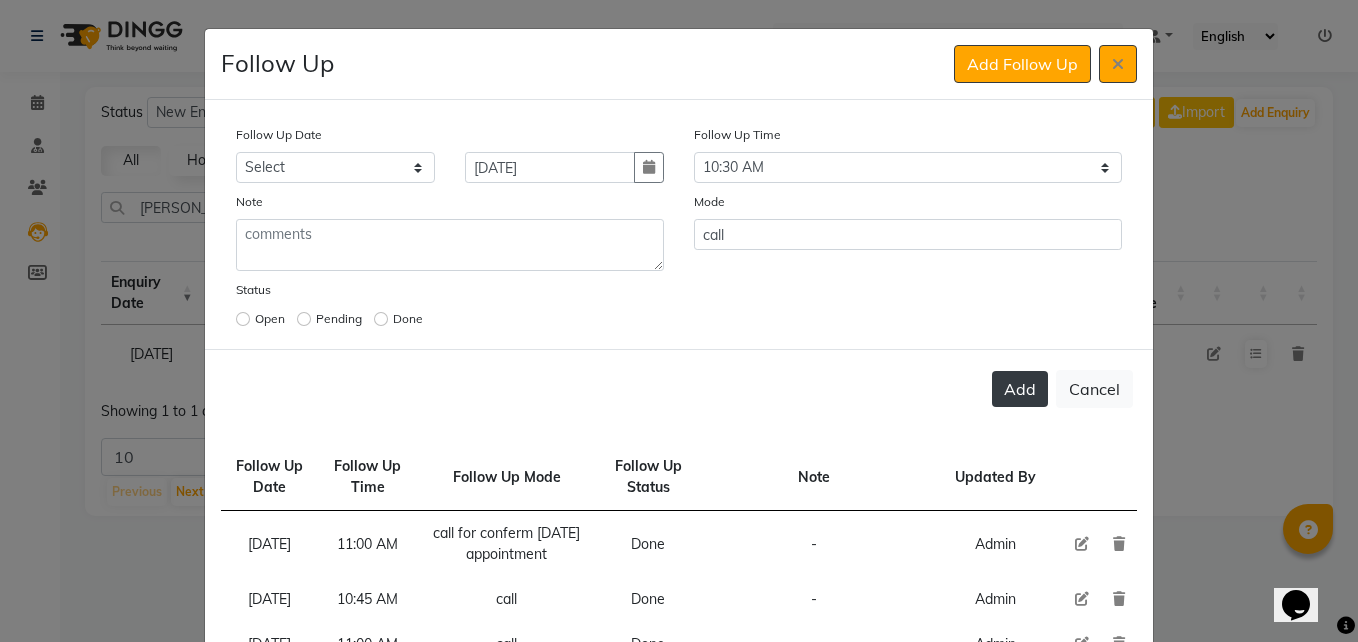 click on "Add" 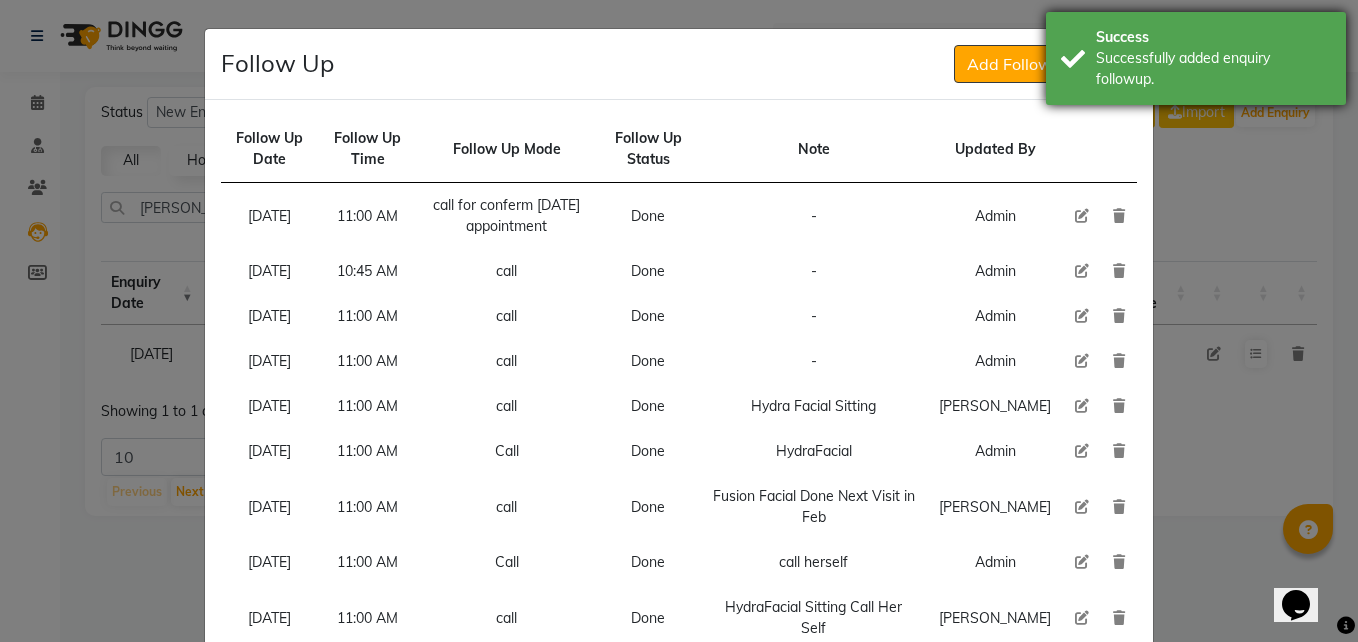click on "Success" at bounding box center [1213, 37] 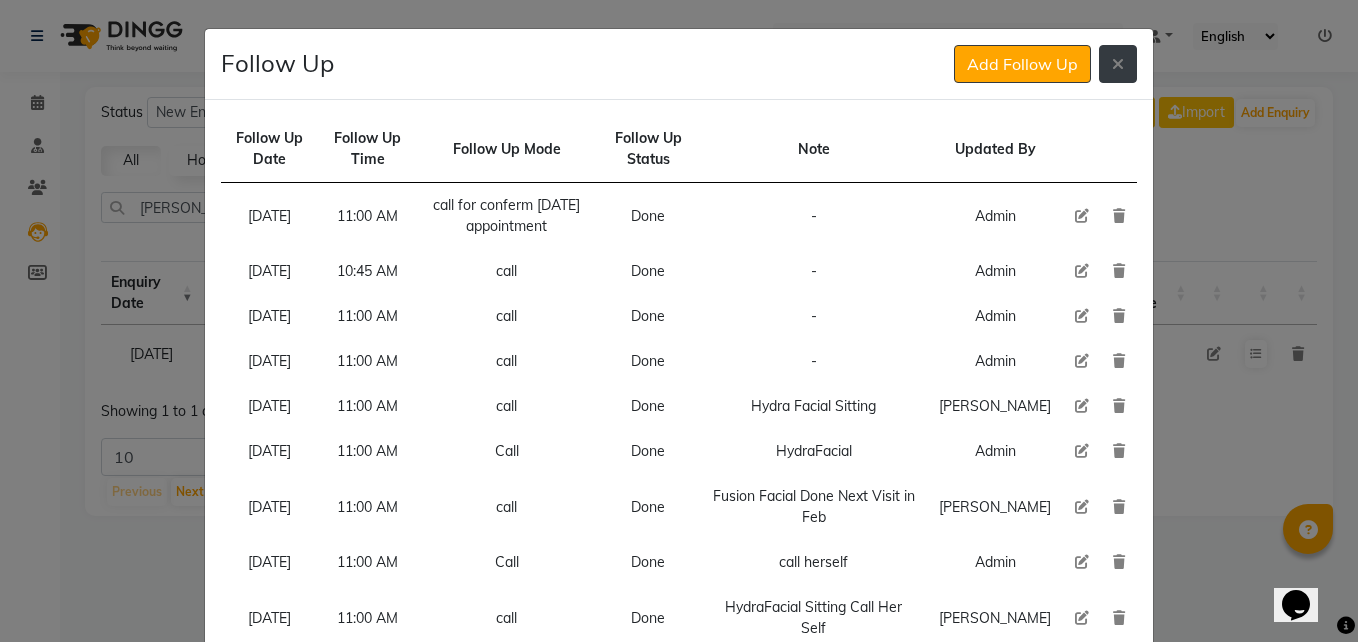click 